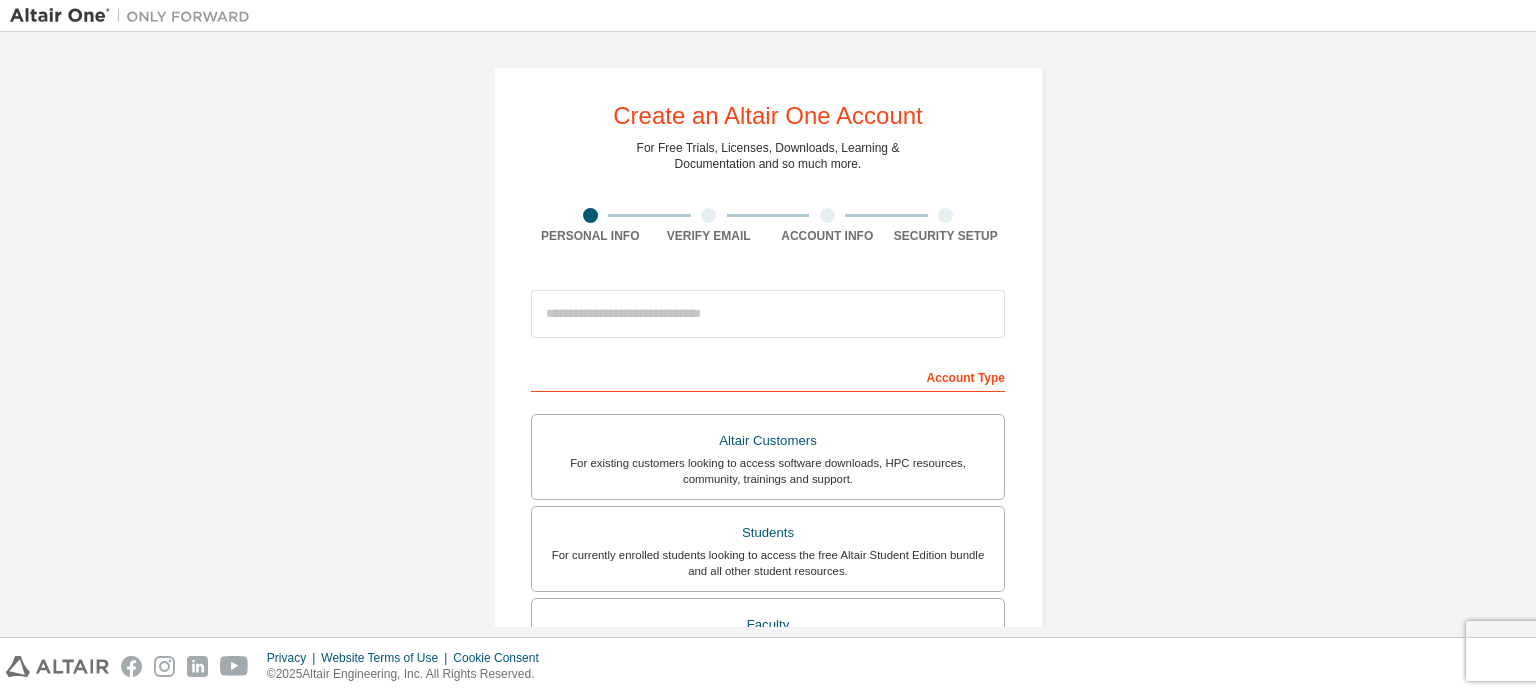 scroll, scrollTop: 0, scrollLeft: 0, axis: both 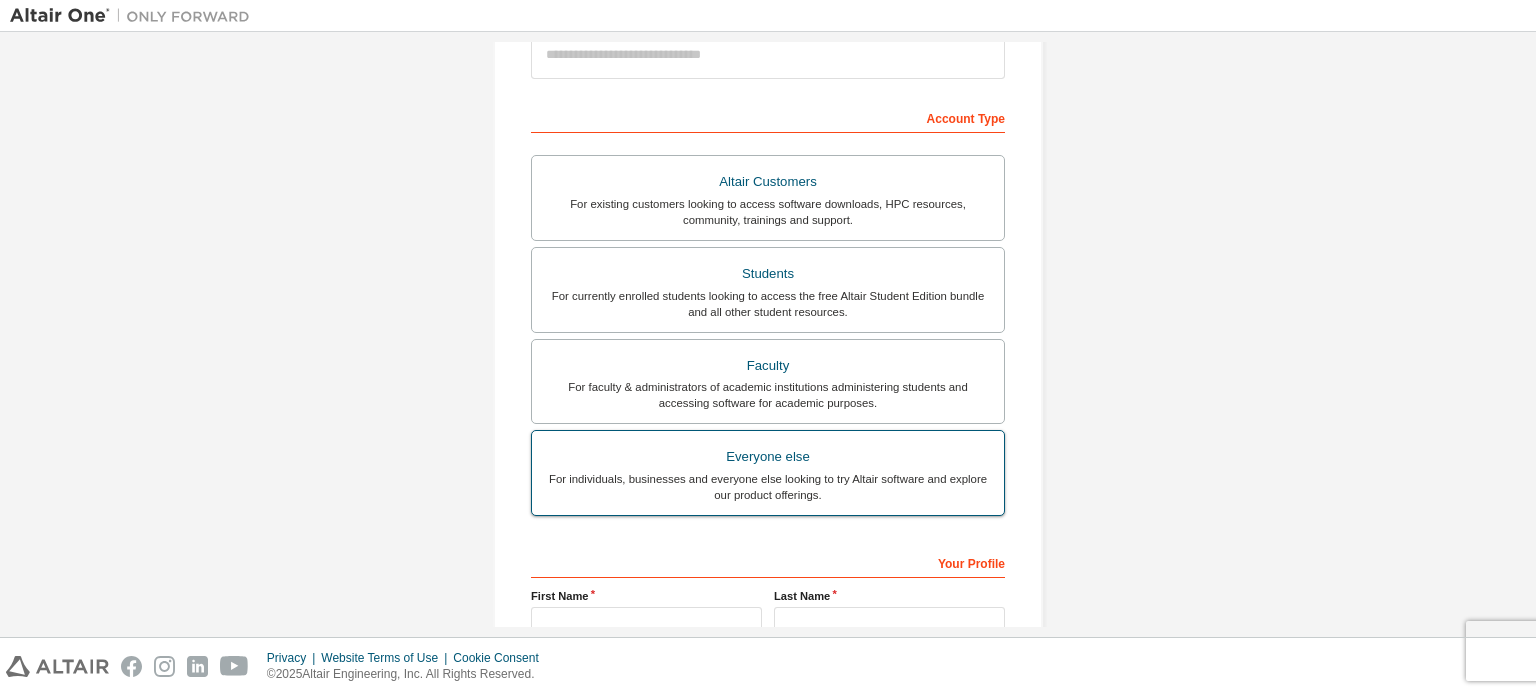 click on "Everyone else" at bounding box center [768, 457] 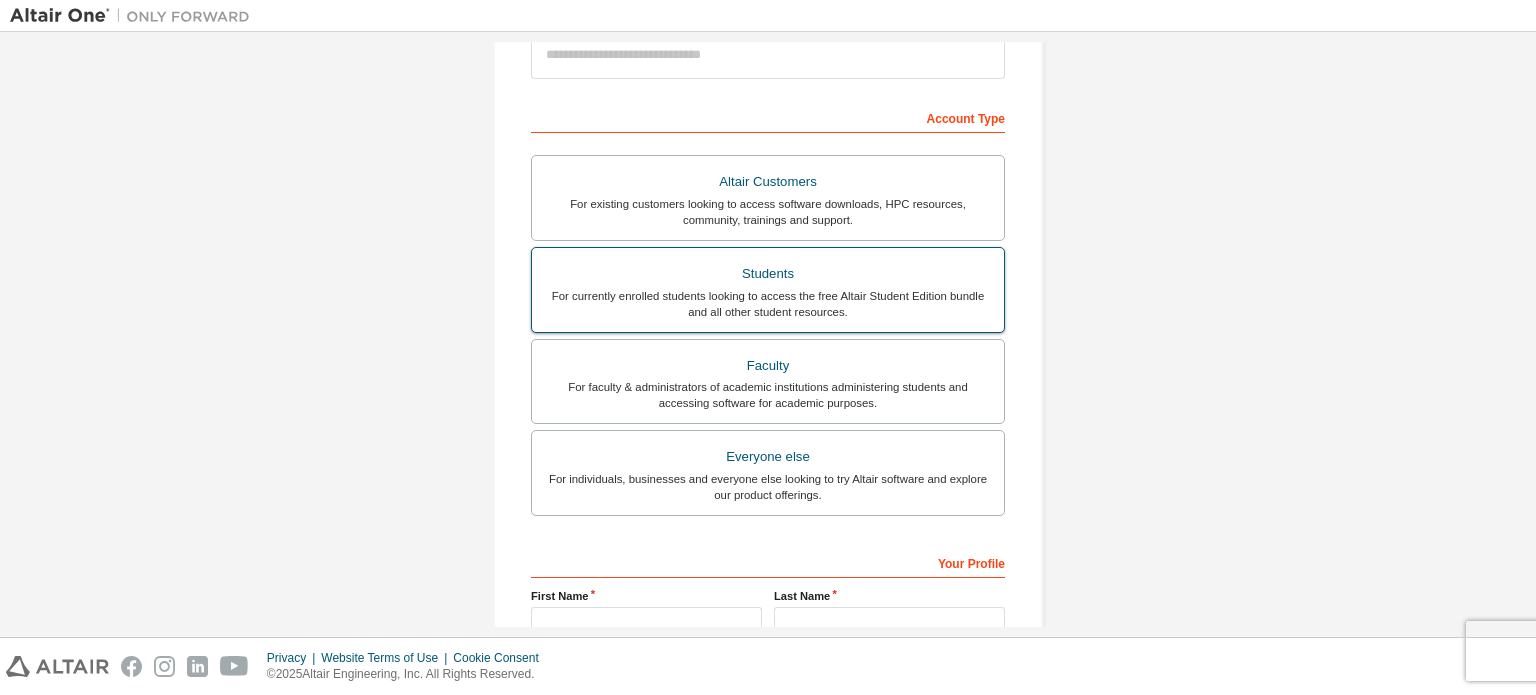 scroll, scrollTop: 135, scrollLeft: 0, axis: vertical 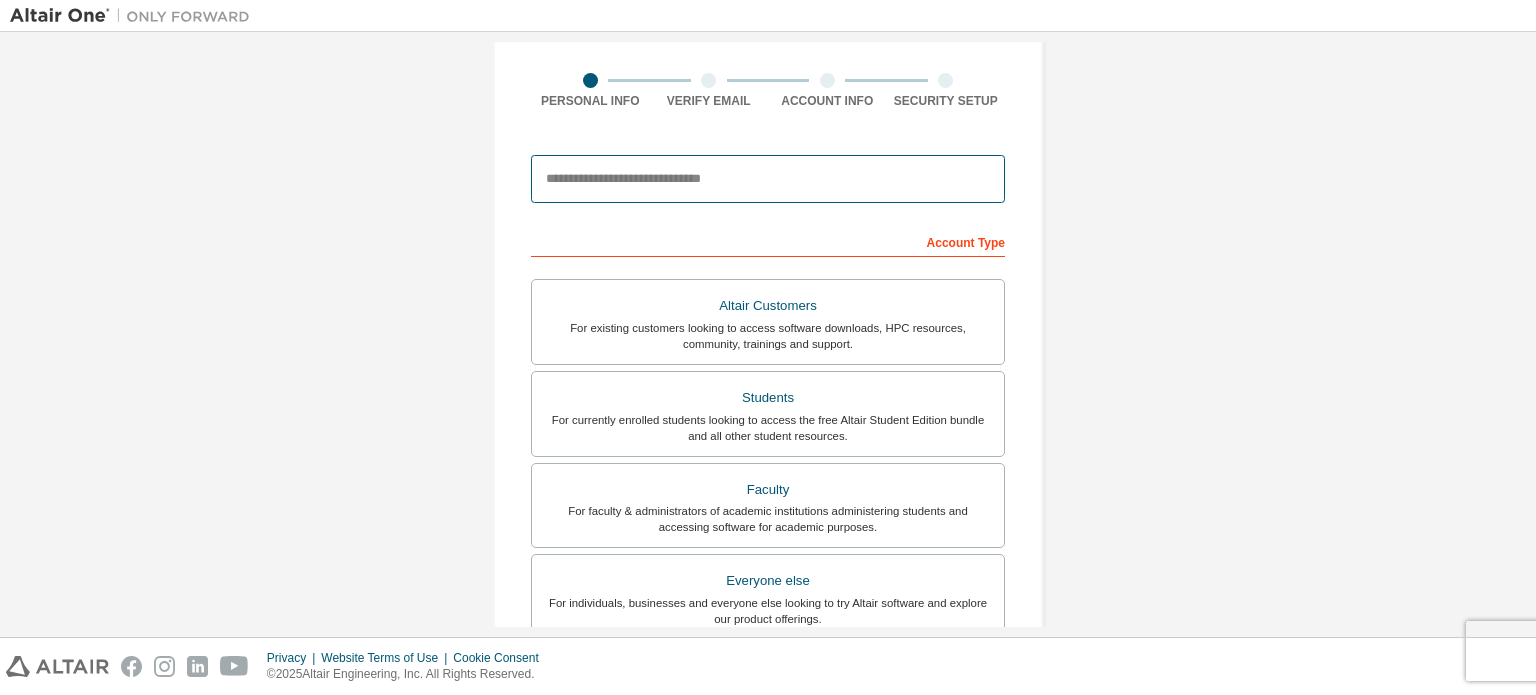 click at bounding box center [768, 179] 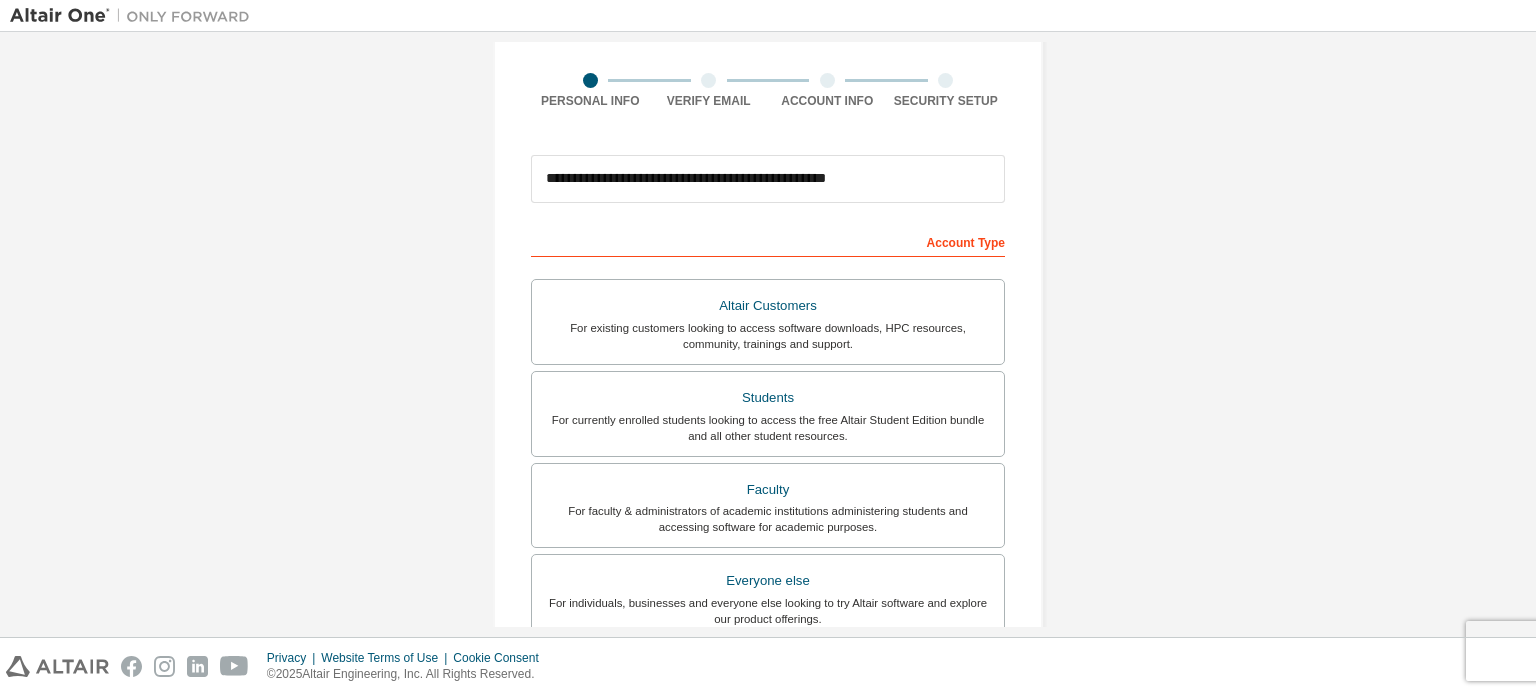 type on "*******" 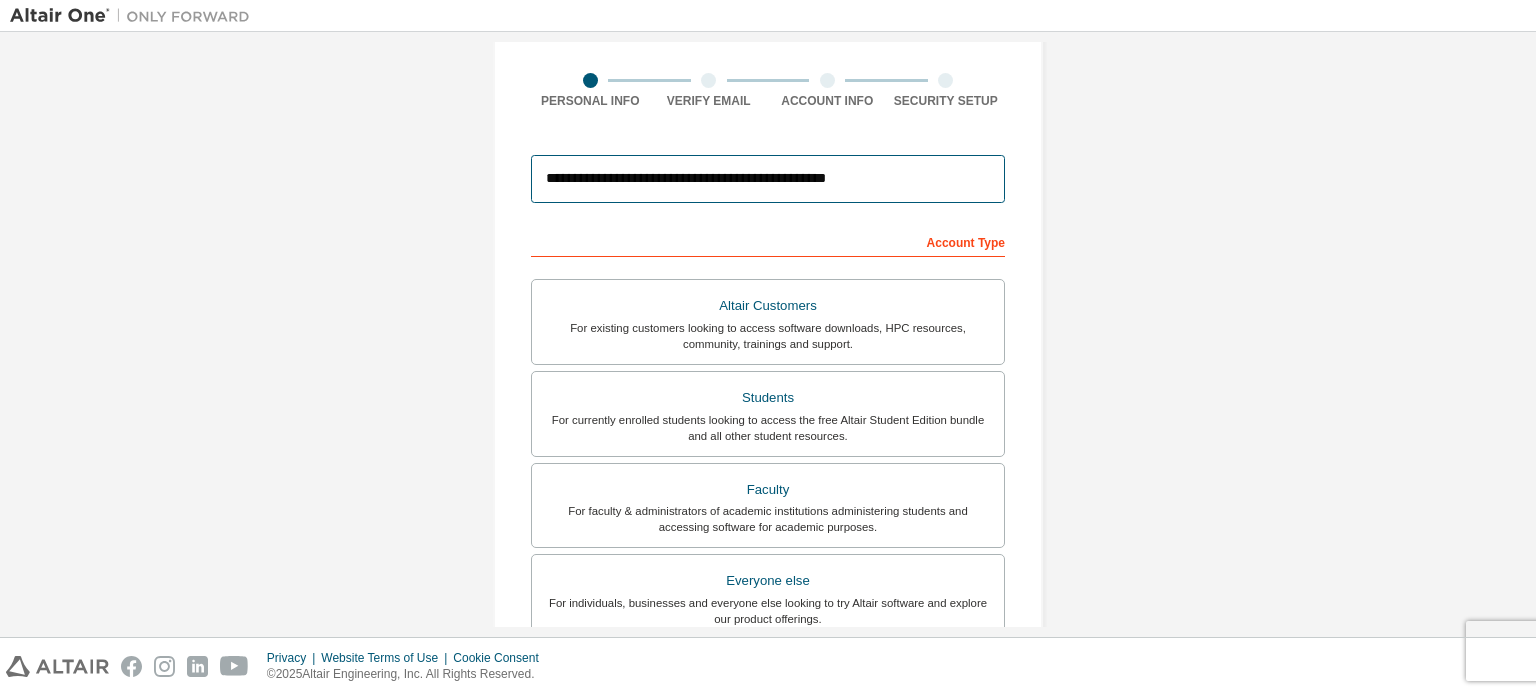 click on "**********" at bounding box center [768, 179] 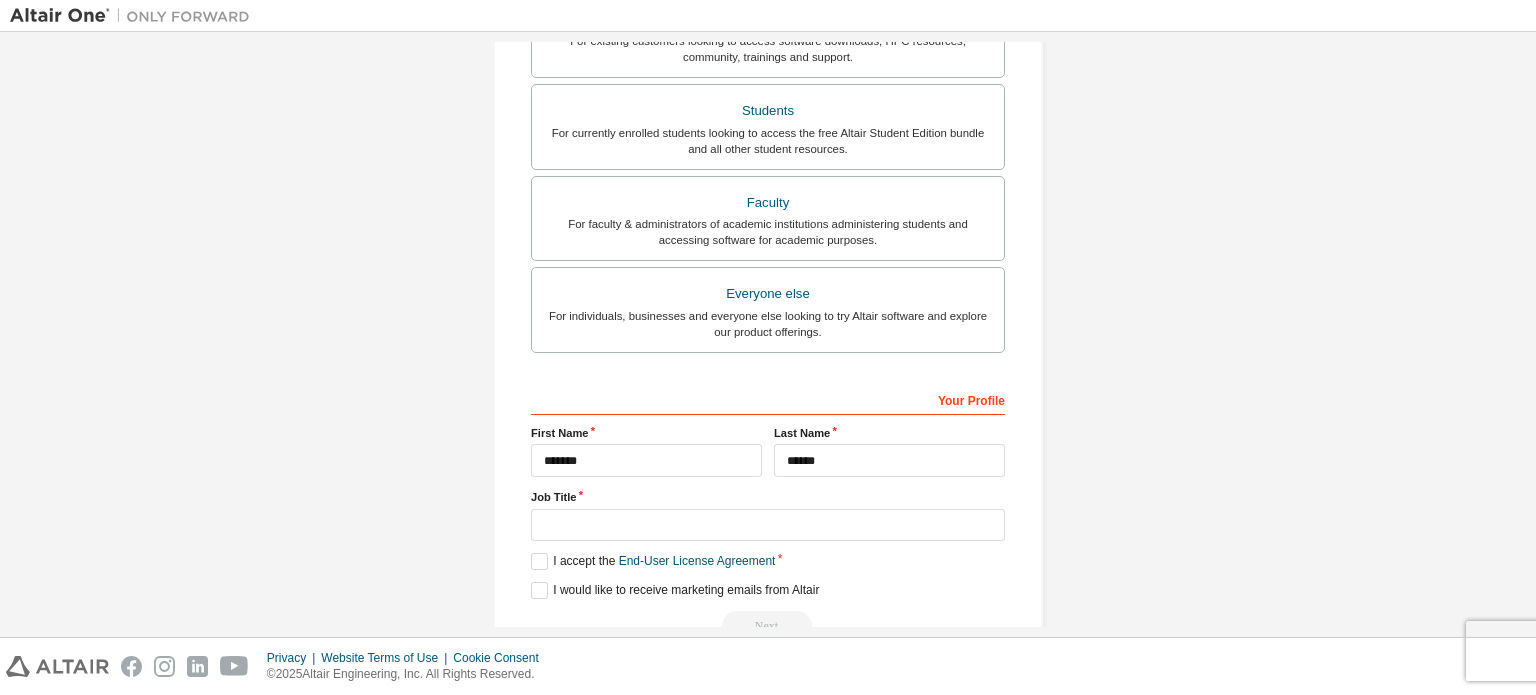 scroll, scrollTop: 469, scrollLeft: 0, axis: vertical 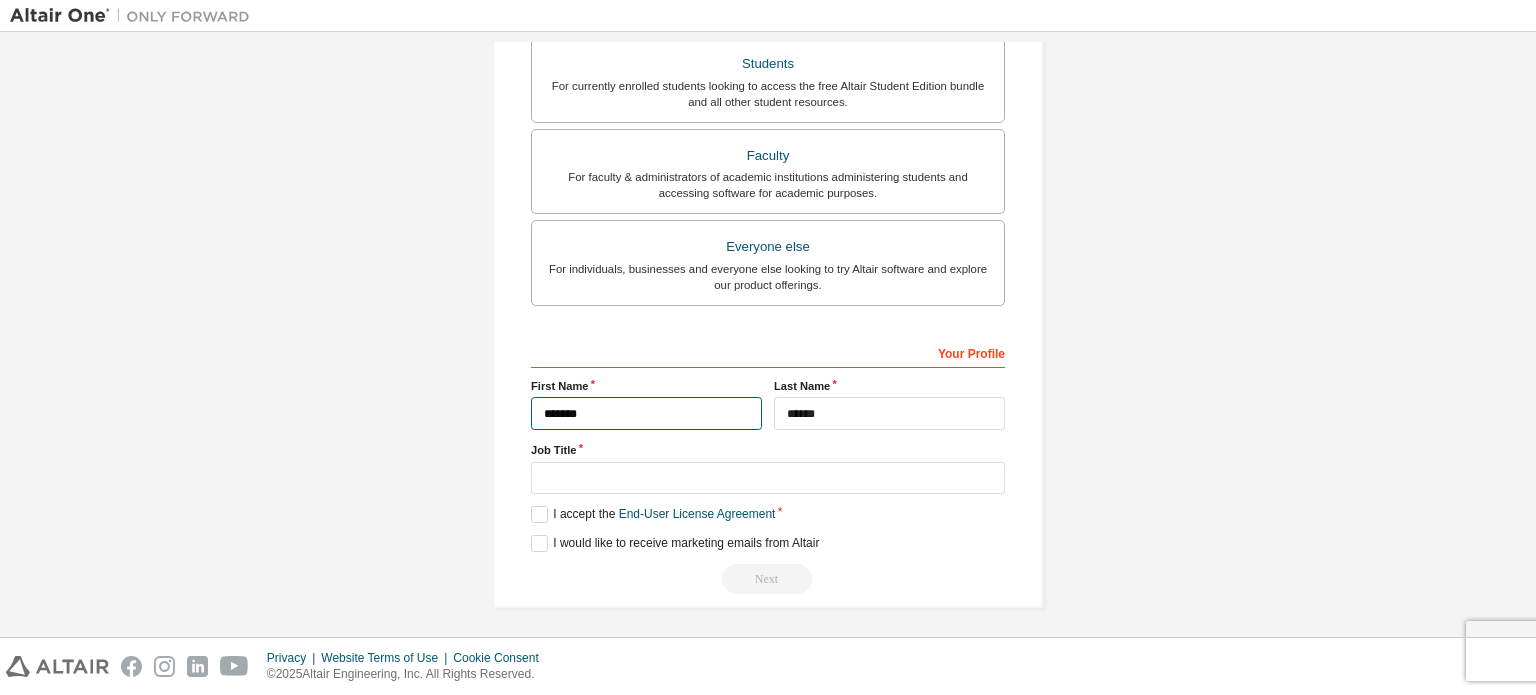 click on "*******" at bounding box center [646, 413] 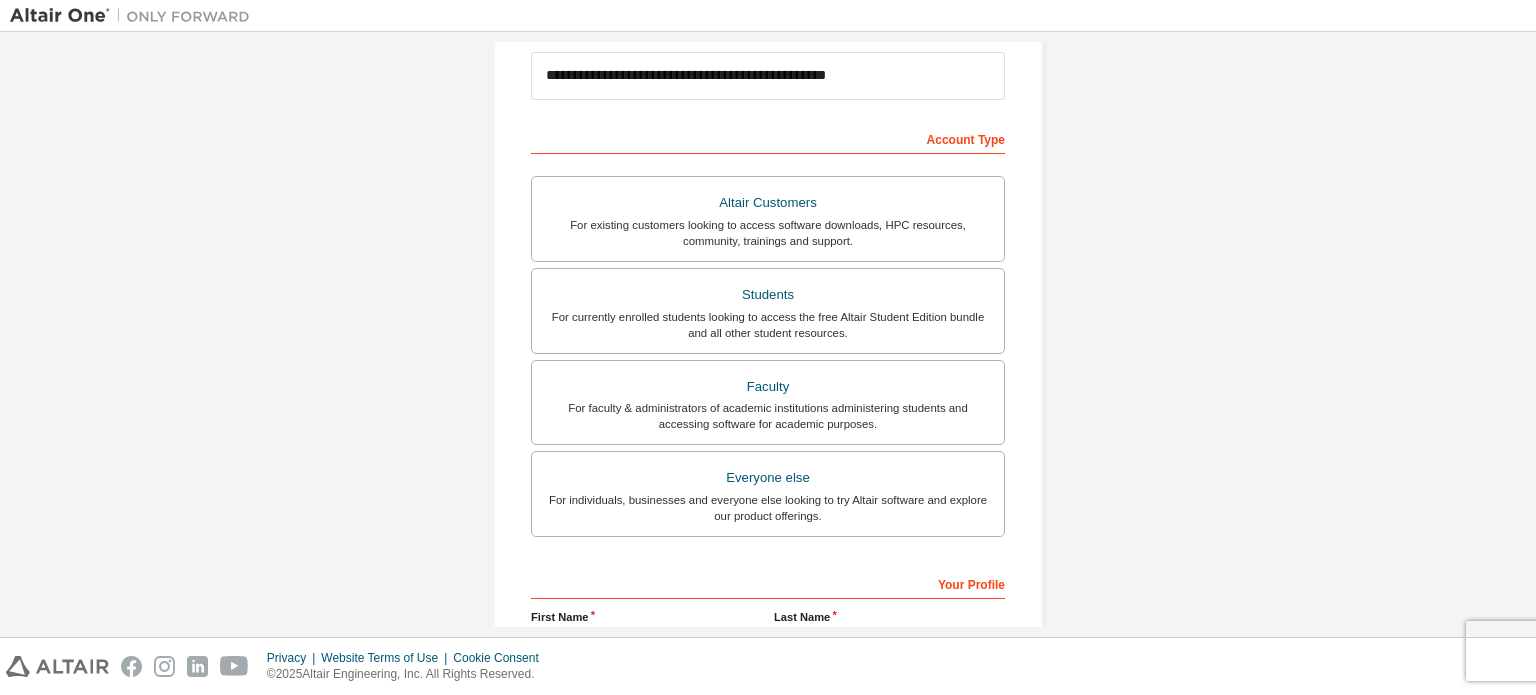 scroll, scrollTop: 469, scrollLeft: 0, axis: vertical 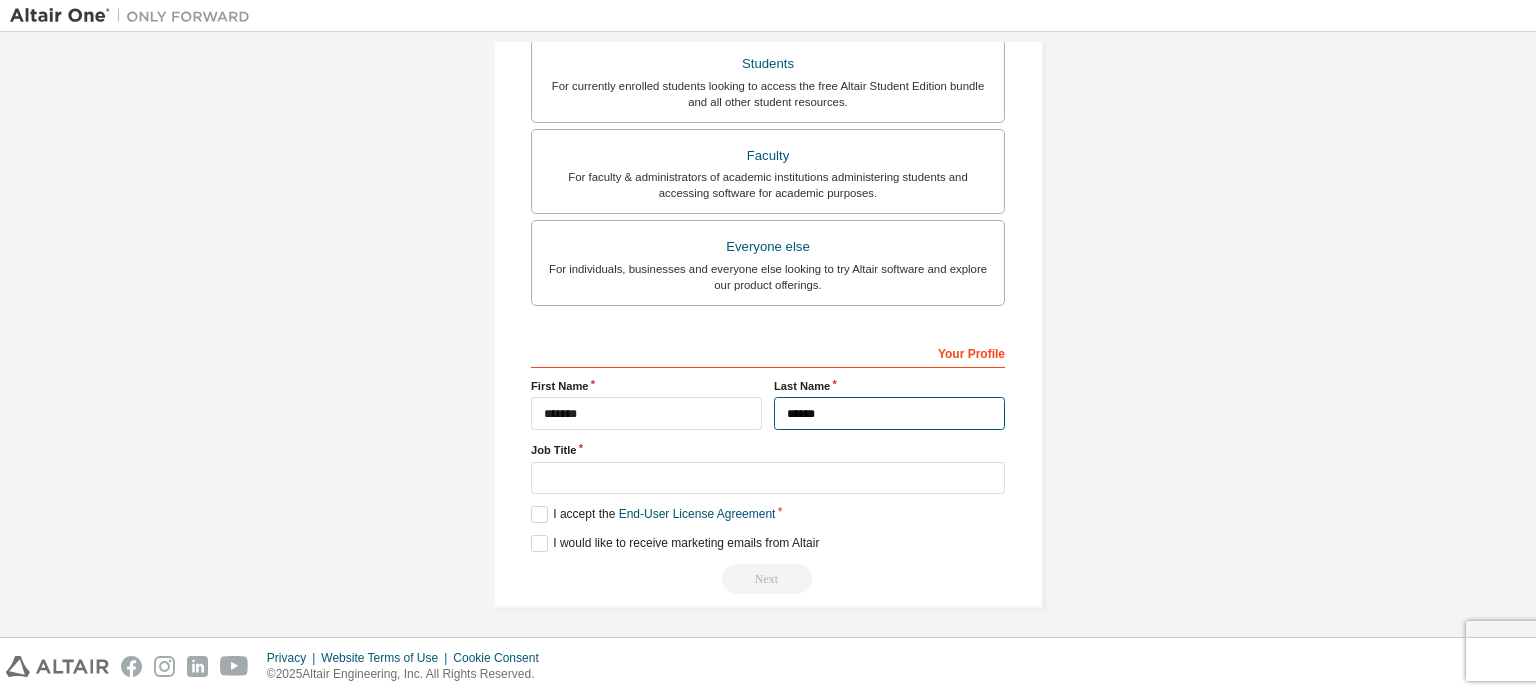 click on "******" at bounding box center [889, 413] 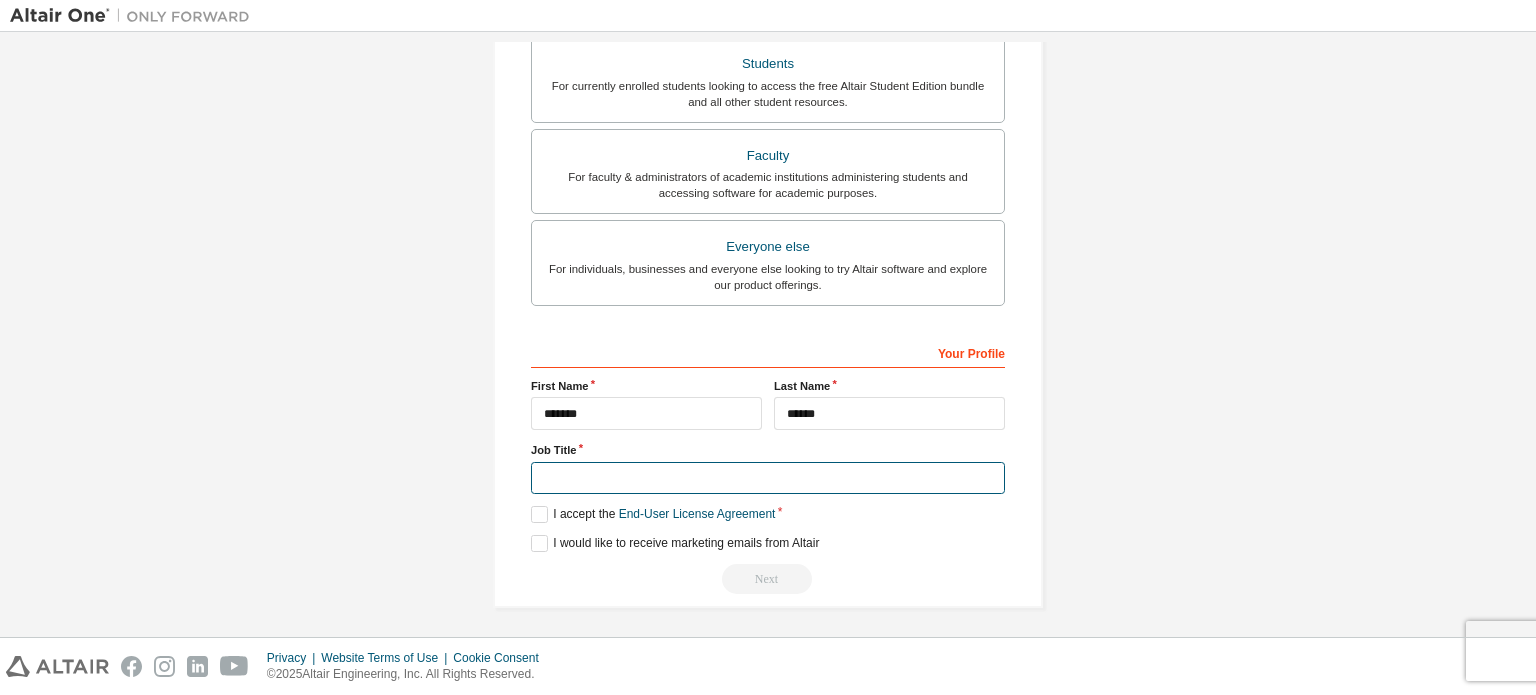 click at bounding box center [768, 478] 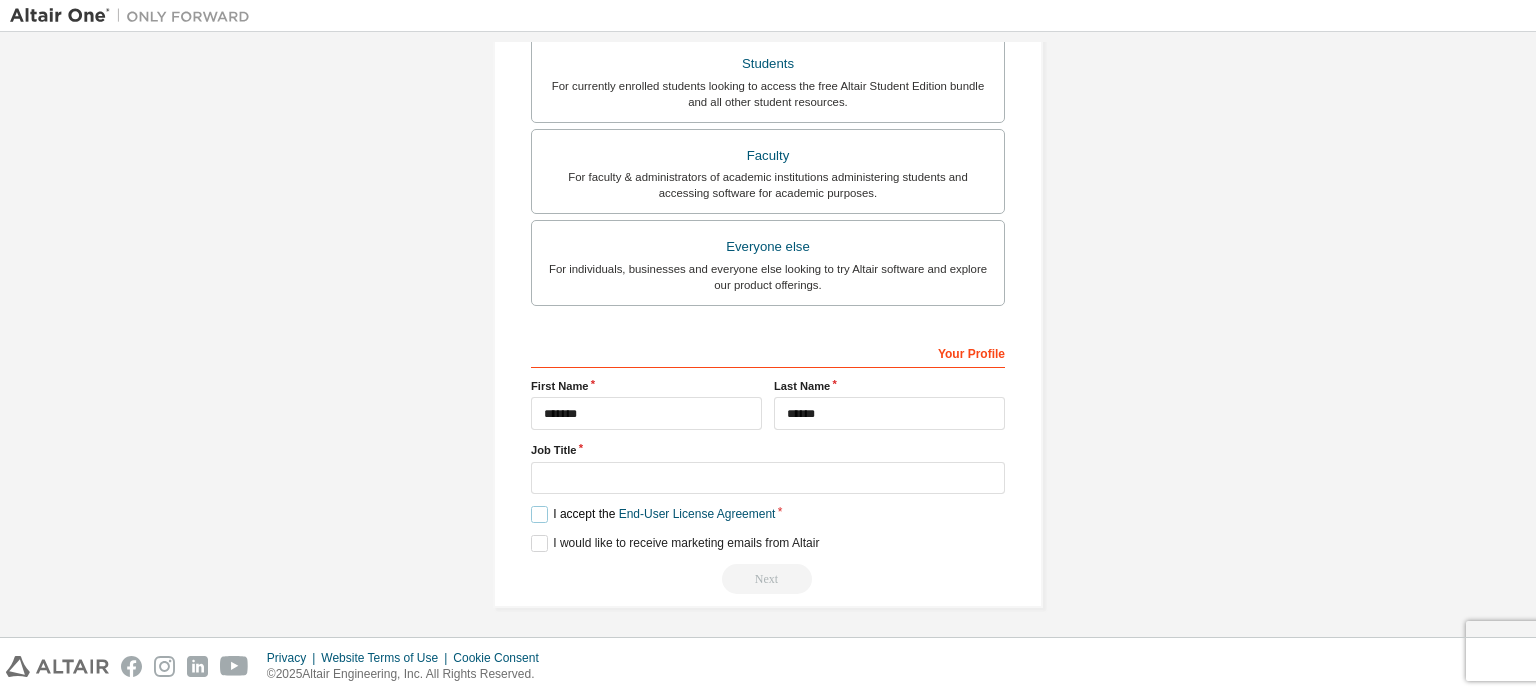 click on "I accept the    End-User License Agreement" at bounding box center [653, 514] 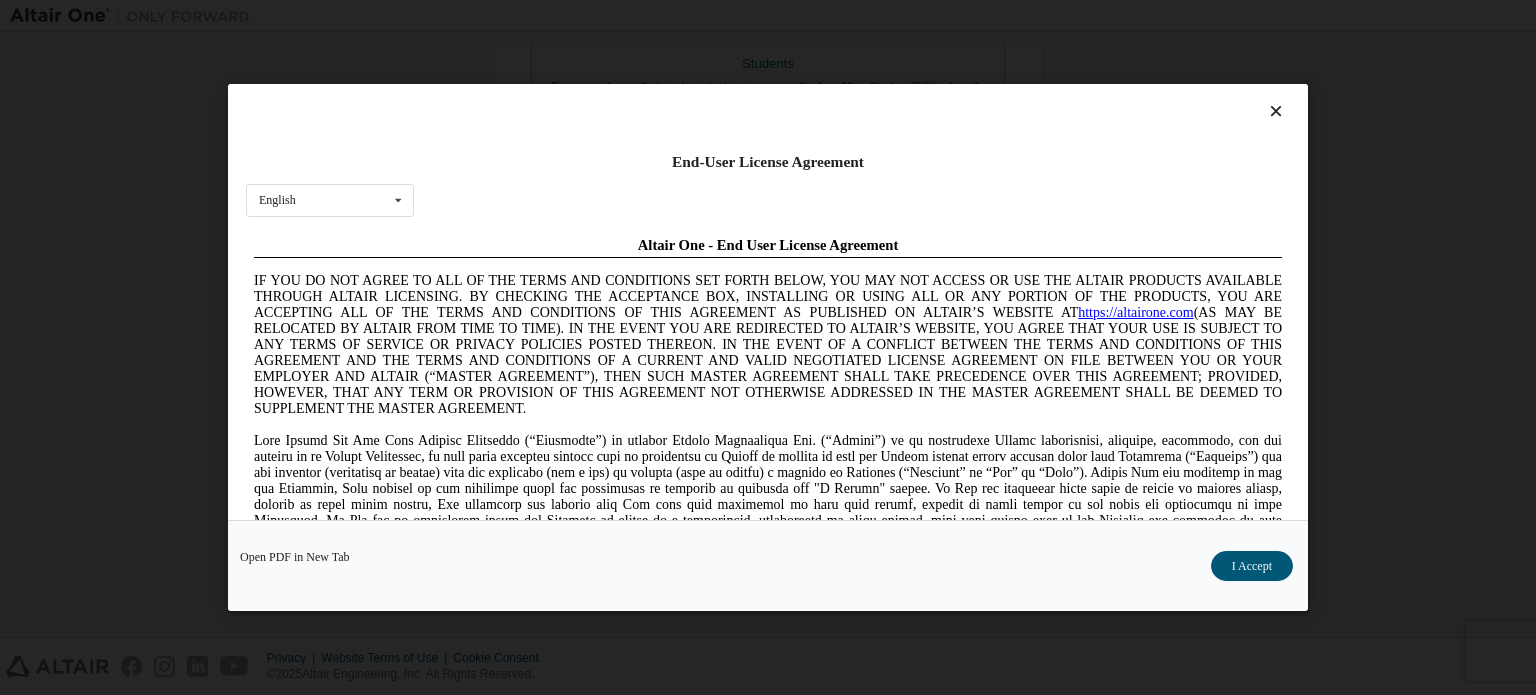 scroll, scrollTop: 0, scrollLeft: 0, axis: both 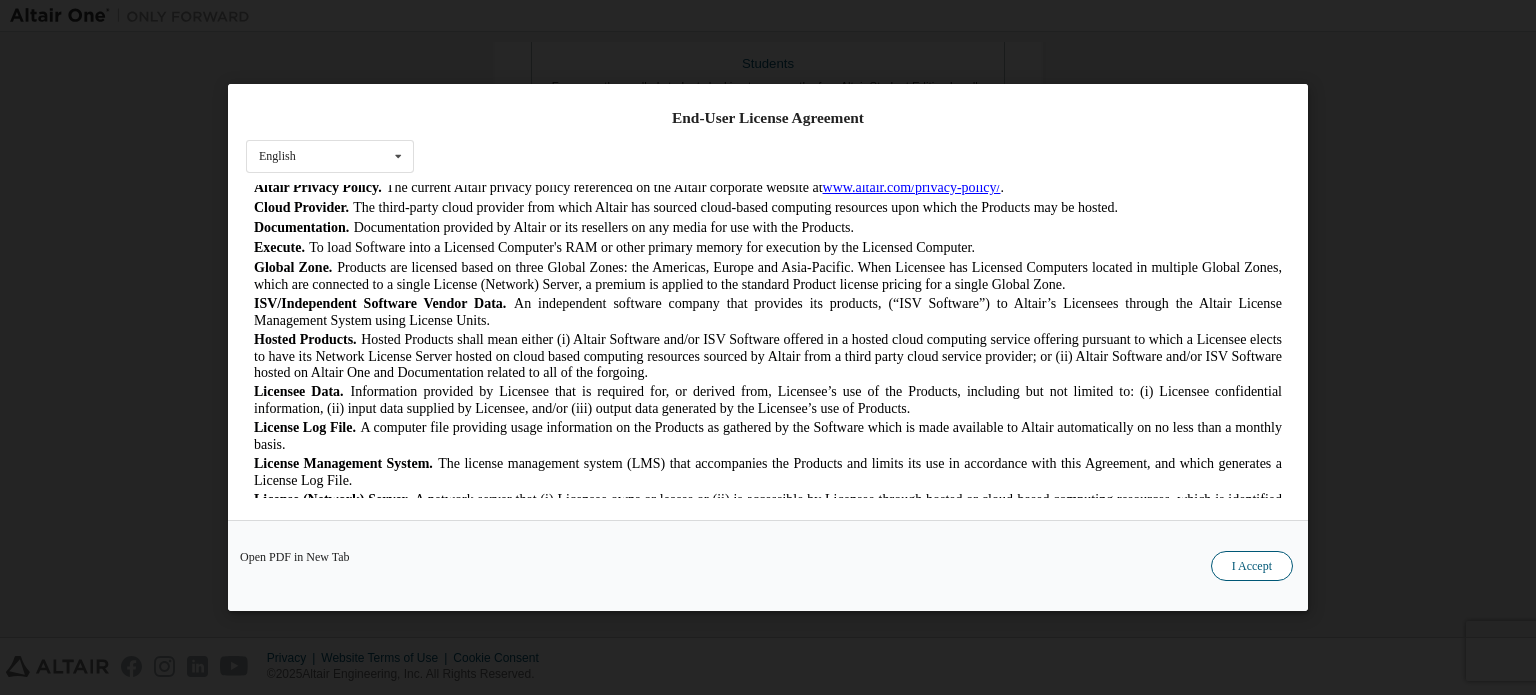 click on "I Accept" at bounding box center [1252, 566] 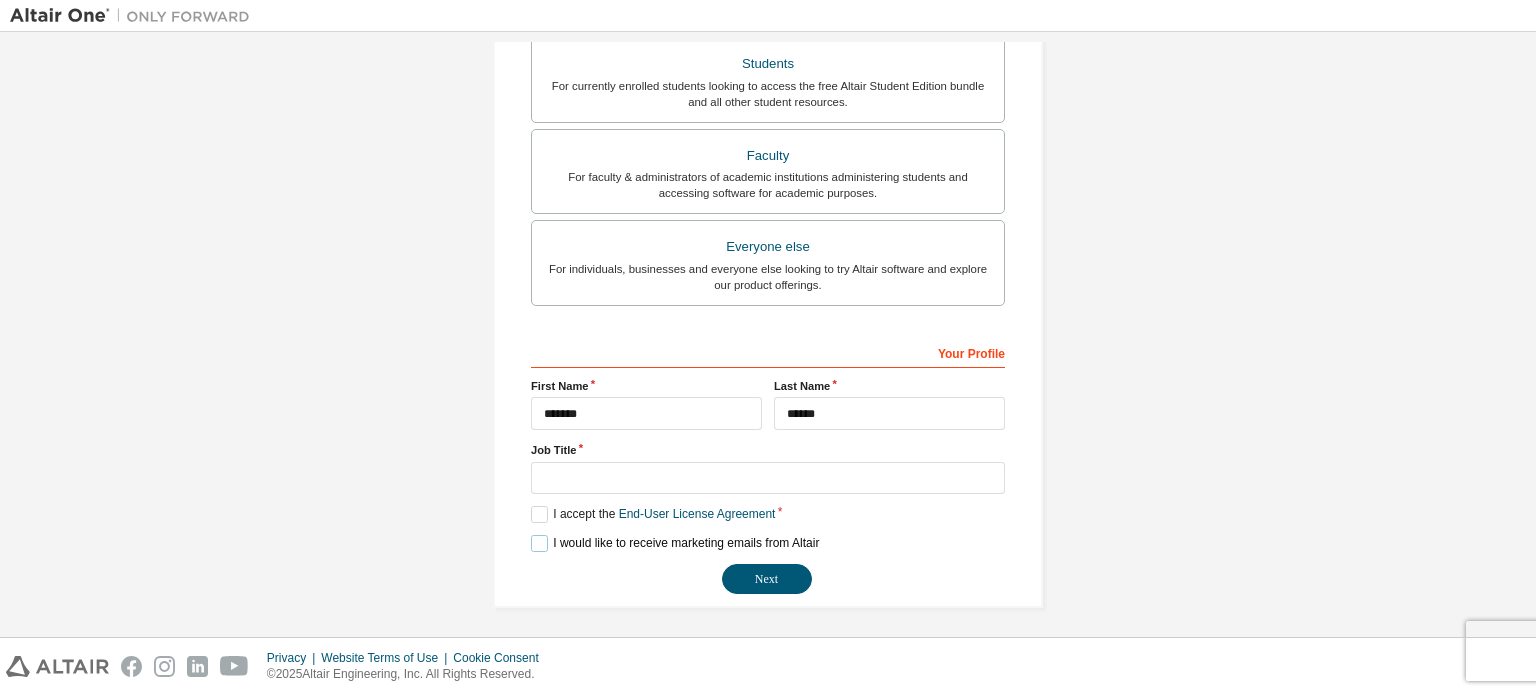 click on "I would like to receive marketing emails from Altair" at bounding box center [675, 543] 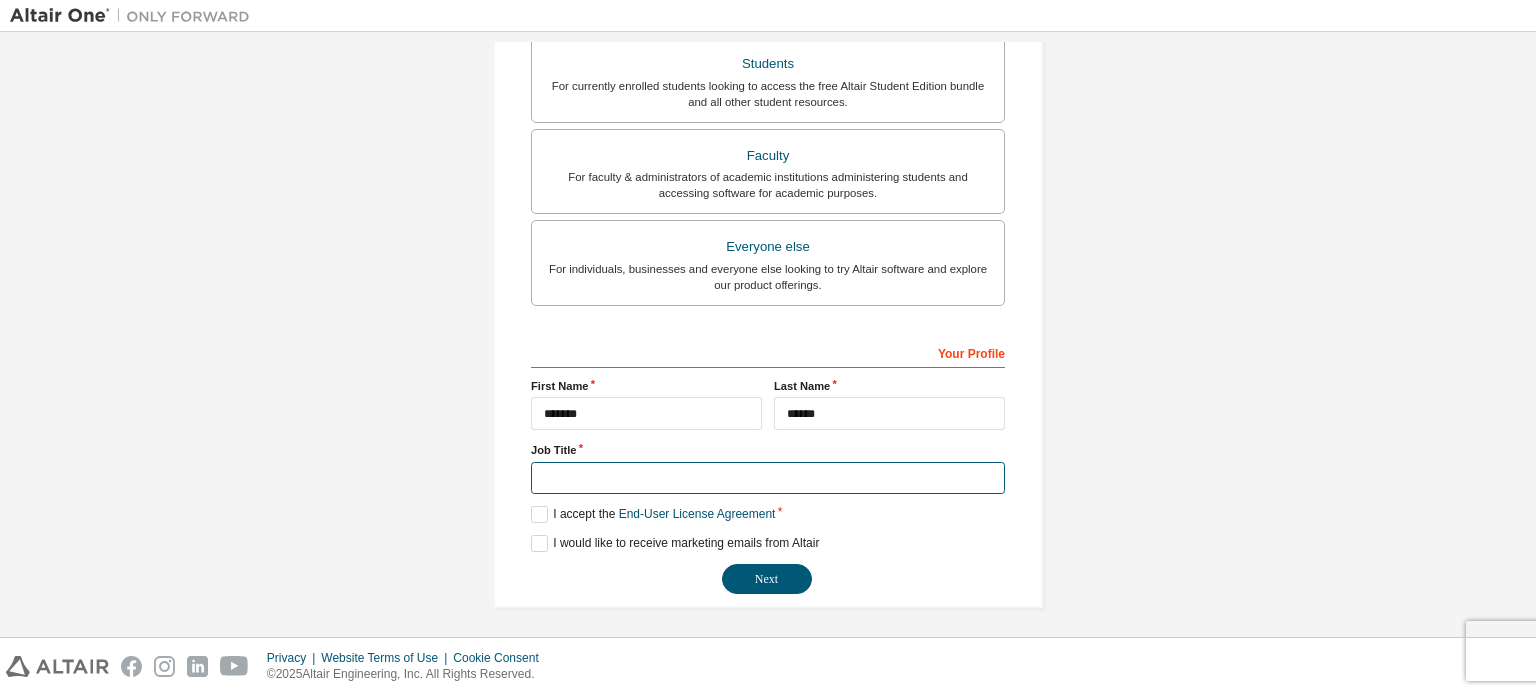 click at bounding box center [768, 478] 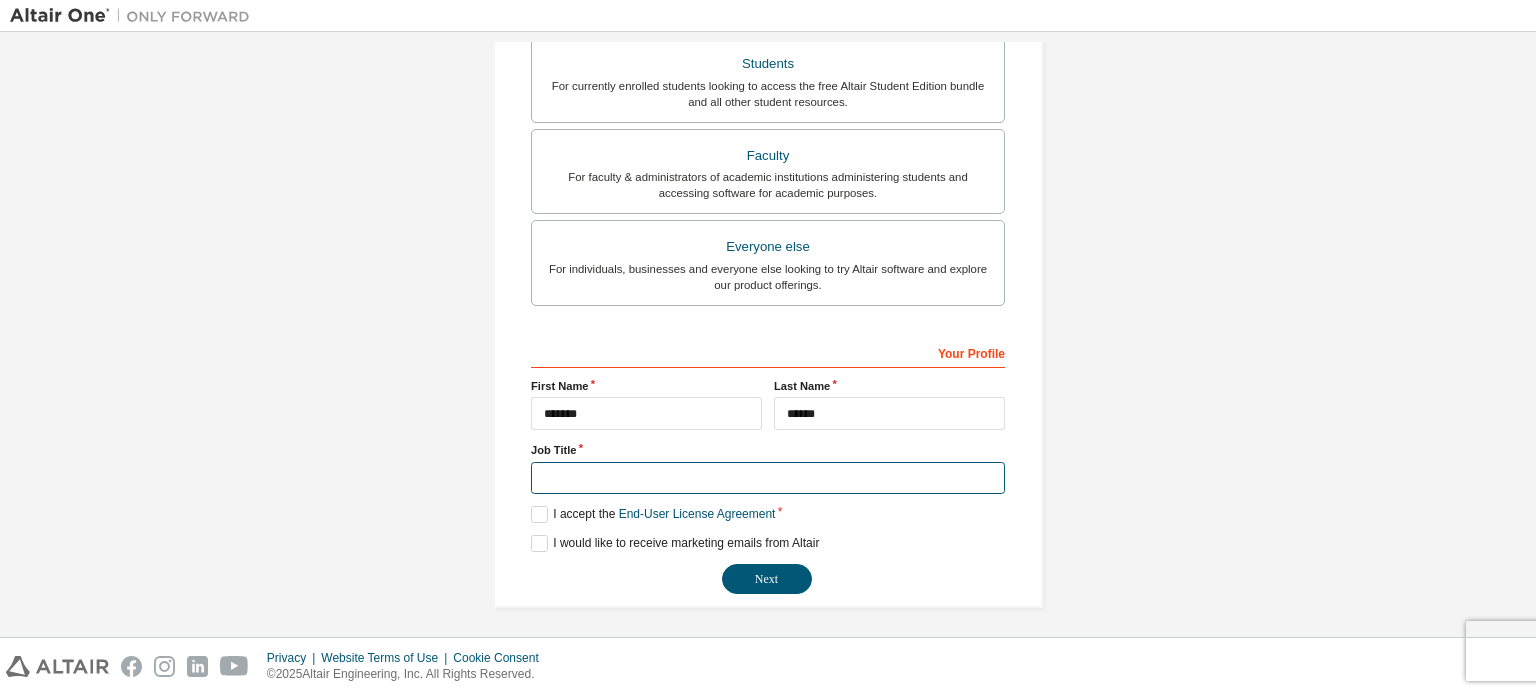 click at bounding box center (768, 478) 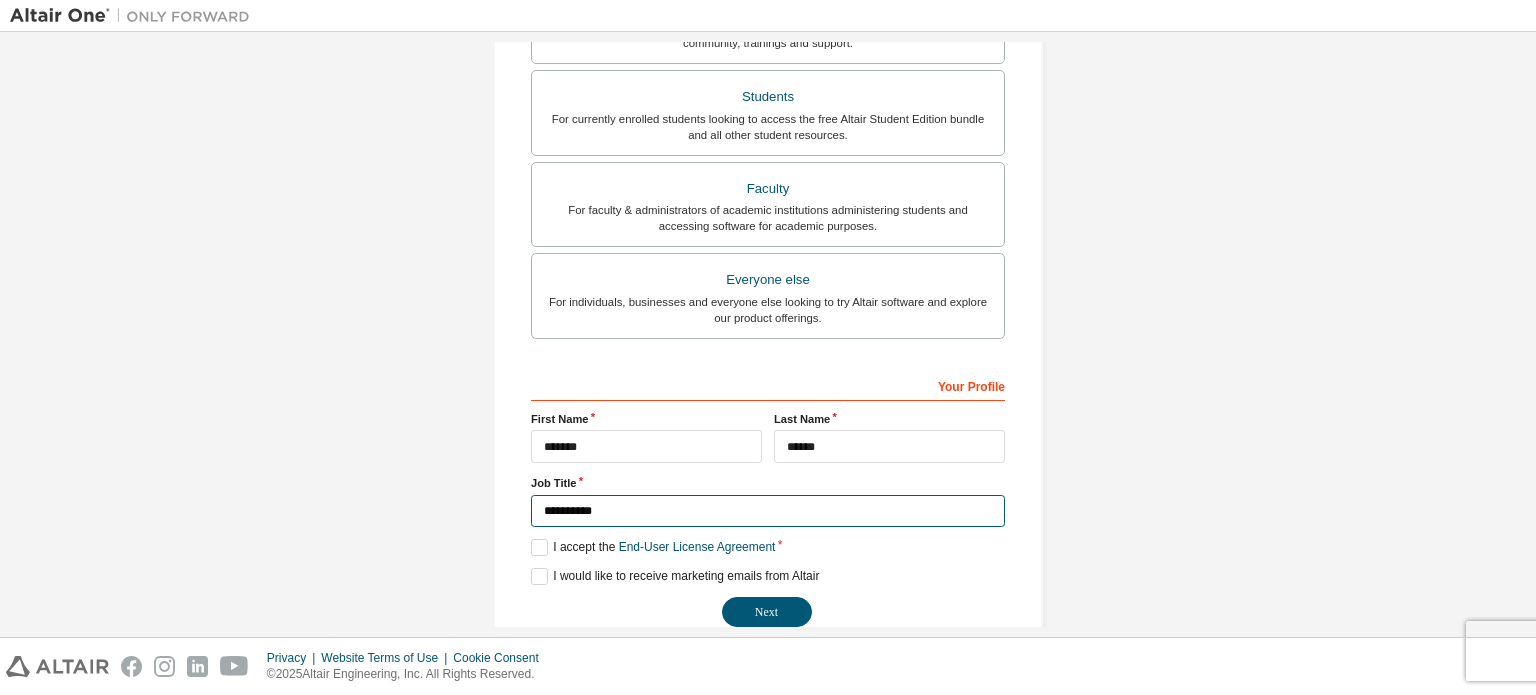 scroll, scrollTop: 437, scrollLeft: 0, axis: vertical 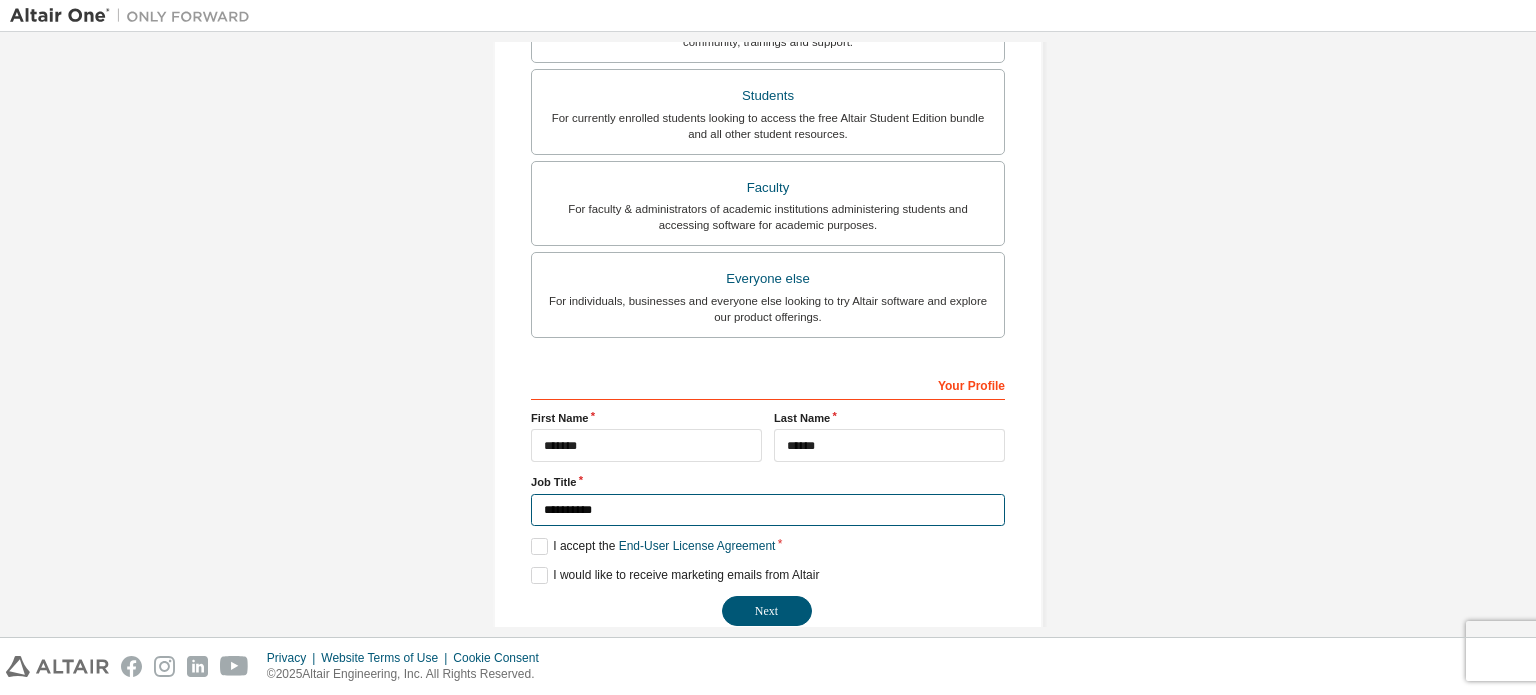 type on "**********" 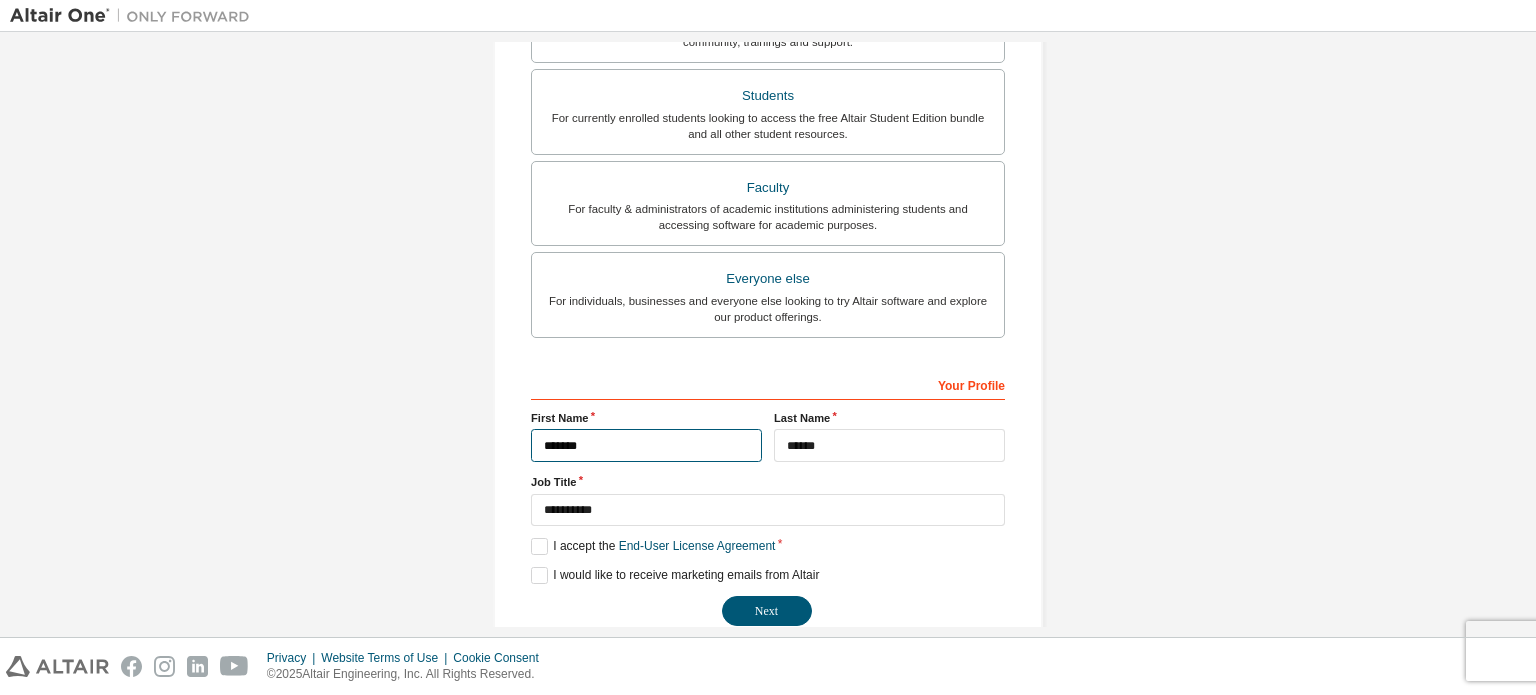 click on "*******" at bounding box center (646, 445) 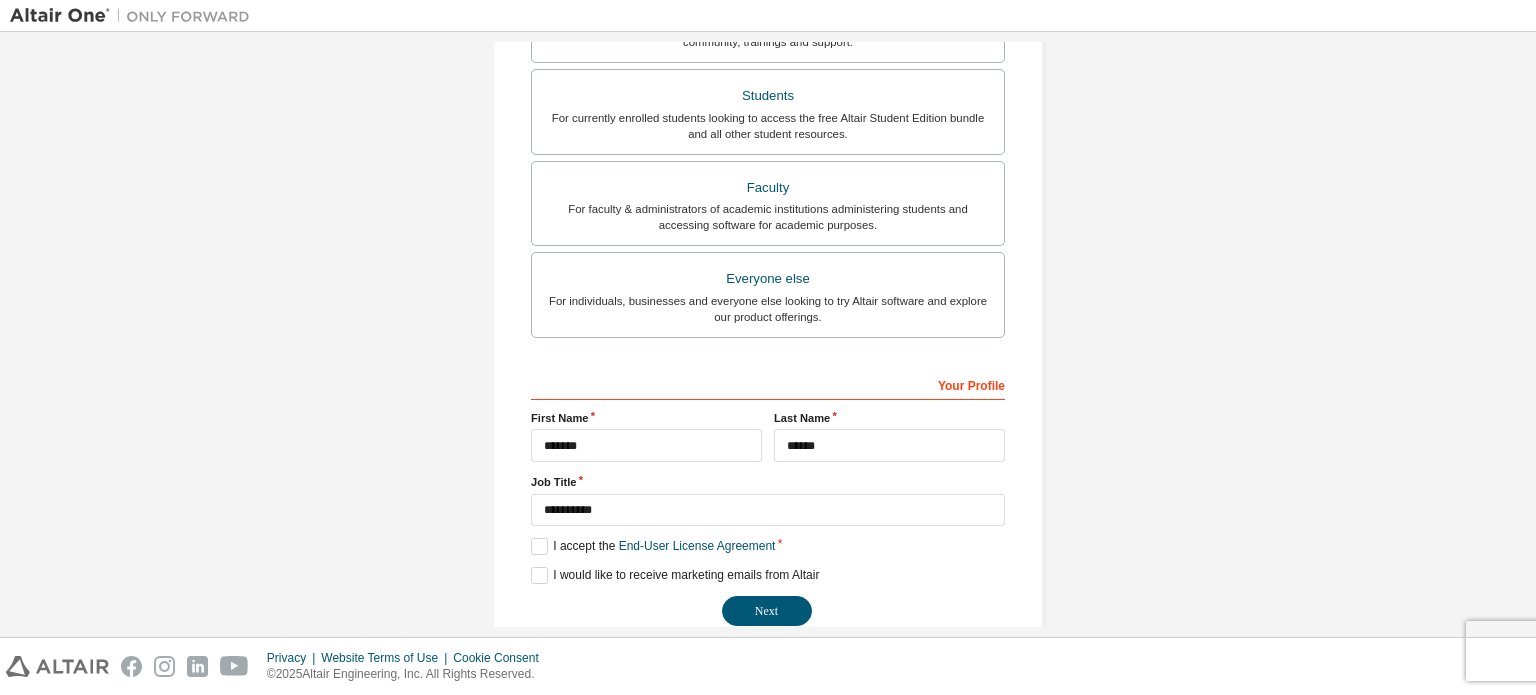 click on "Your Profile" at bounding box center [768, 384] 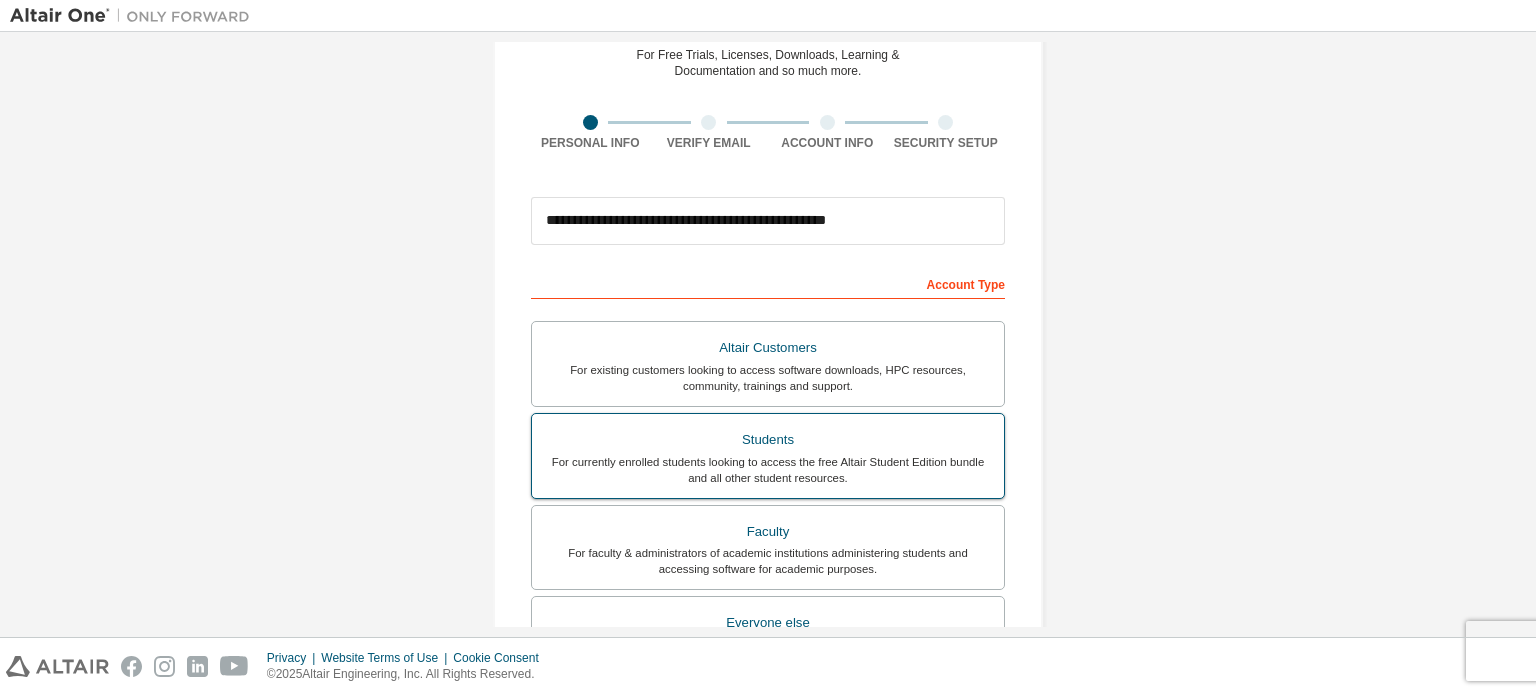 scroll, scrollTop: 469, scrollLeft: 0, axis: vertical 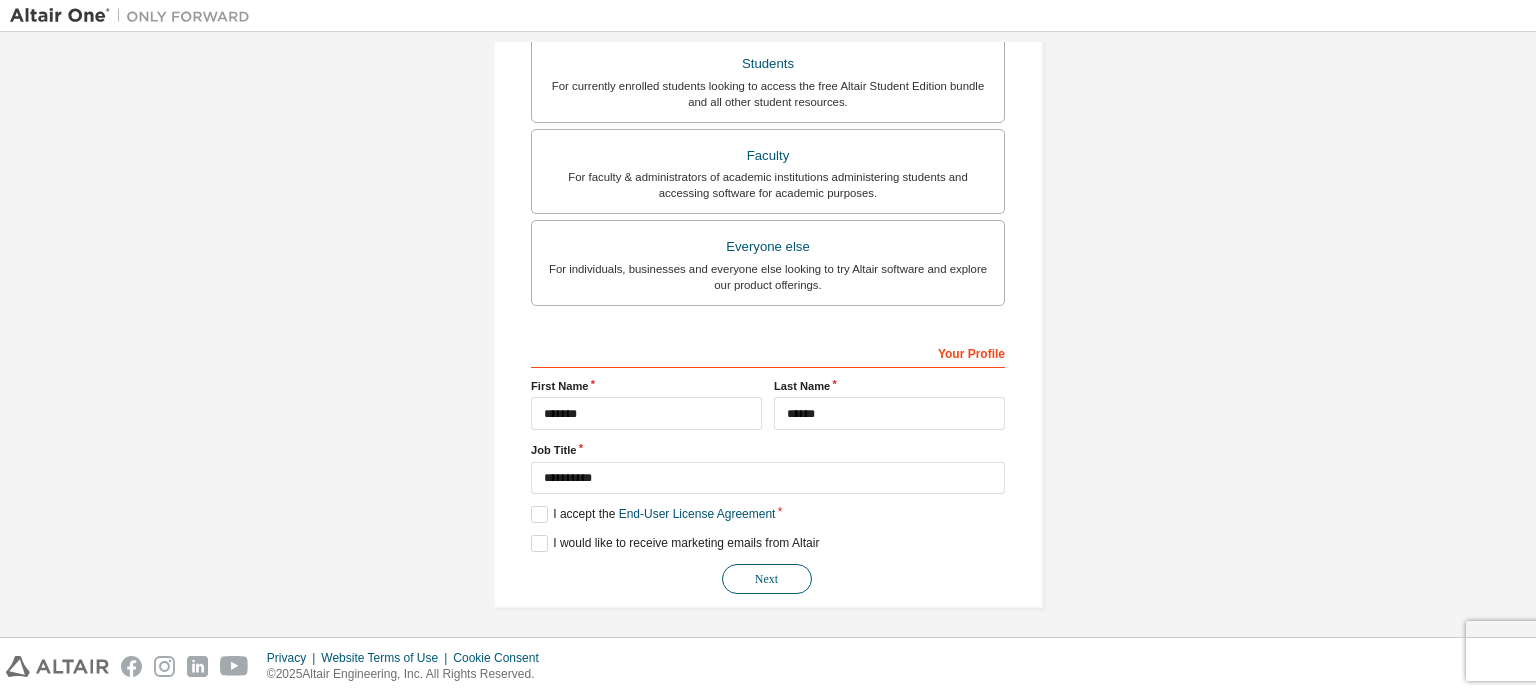 click on "Next" at bounding box center [767, 579] 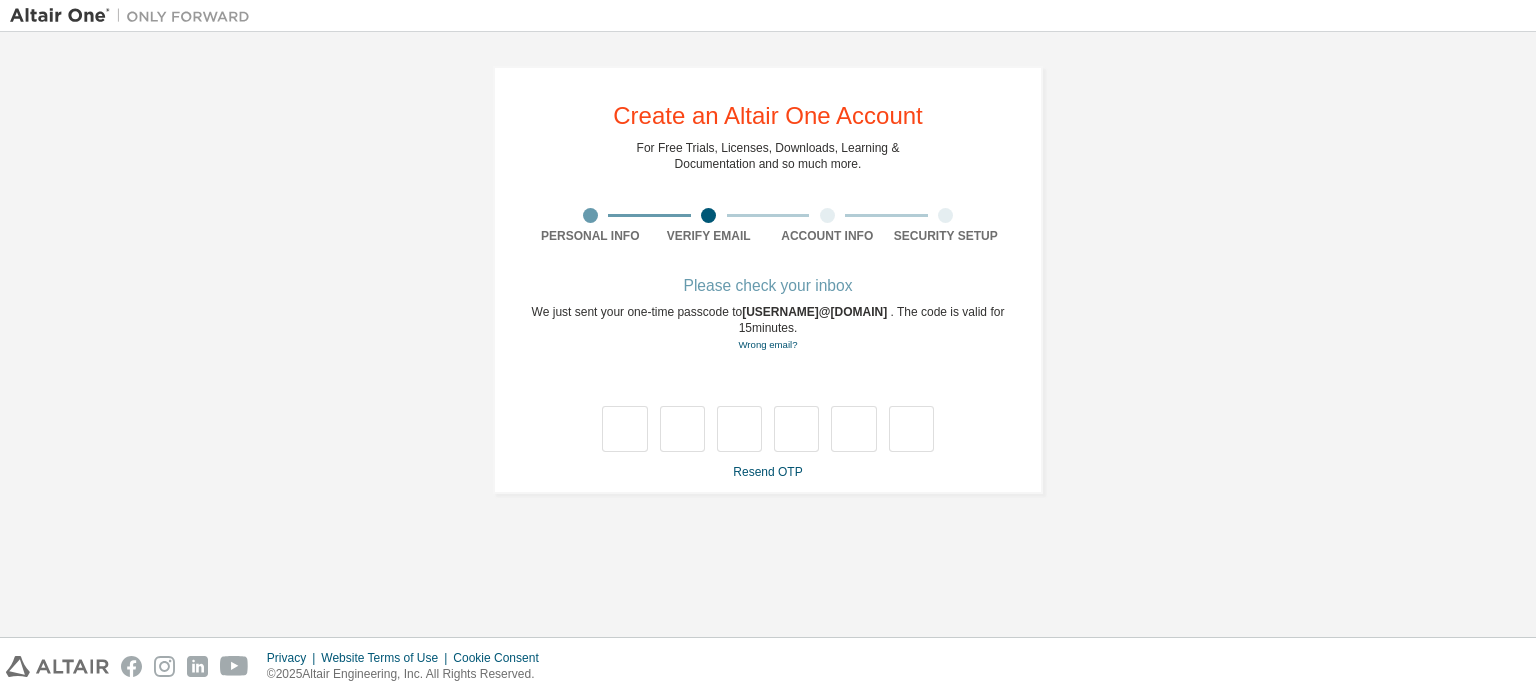 scroll, scrollTop: 0, scrollLeft: 0, axis: both 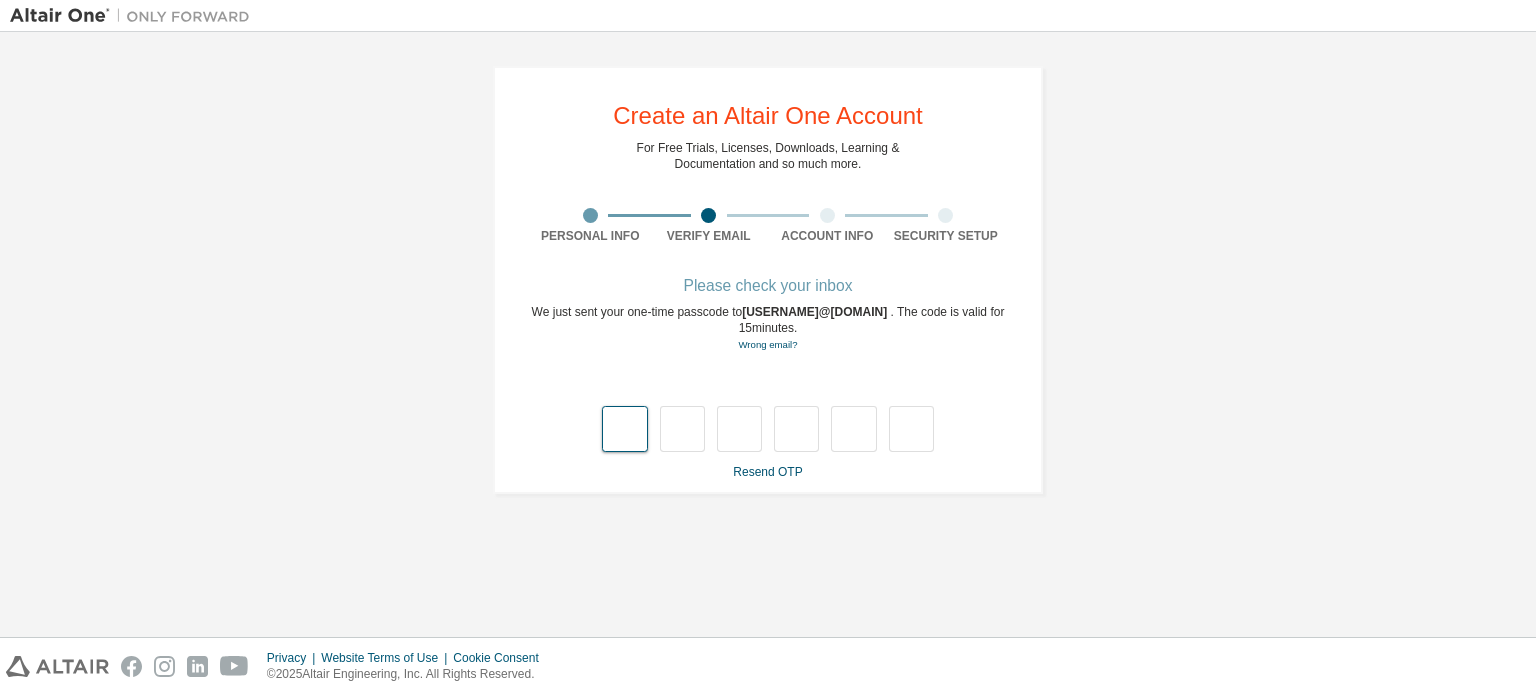 type on "*" 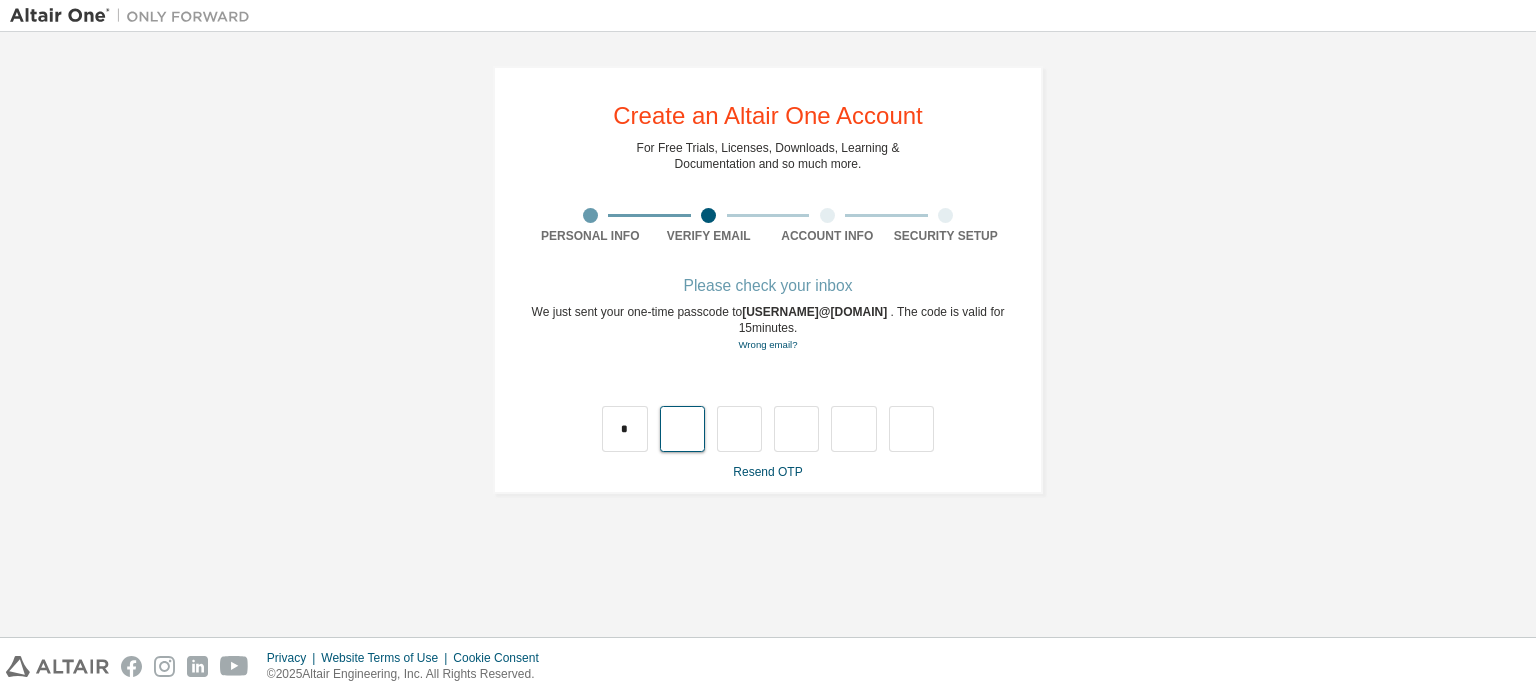 type on "*" 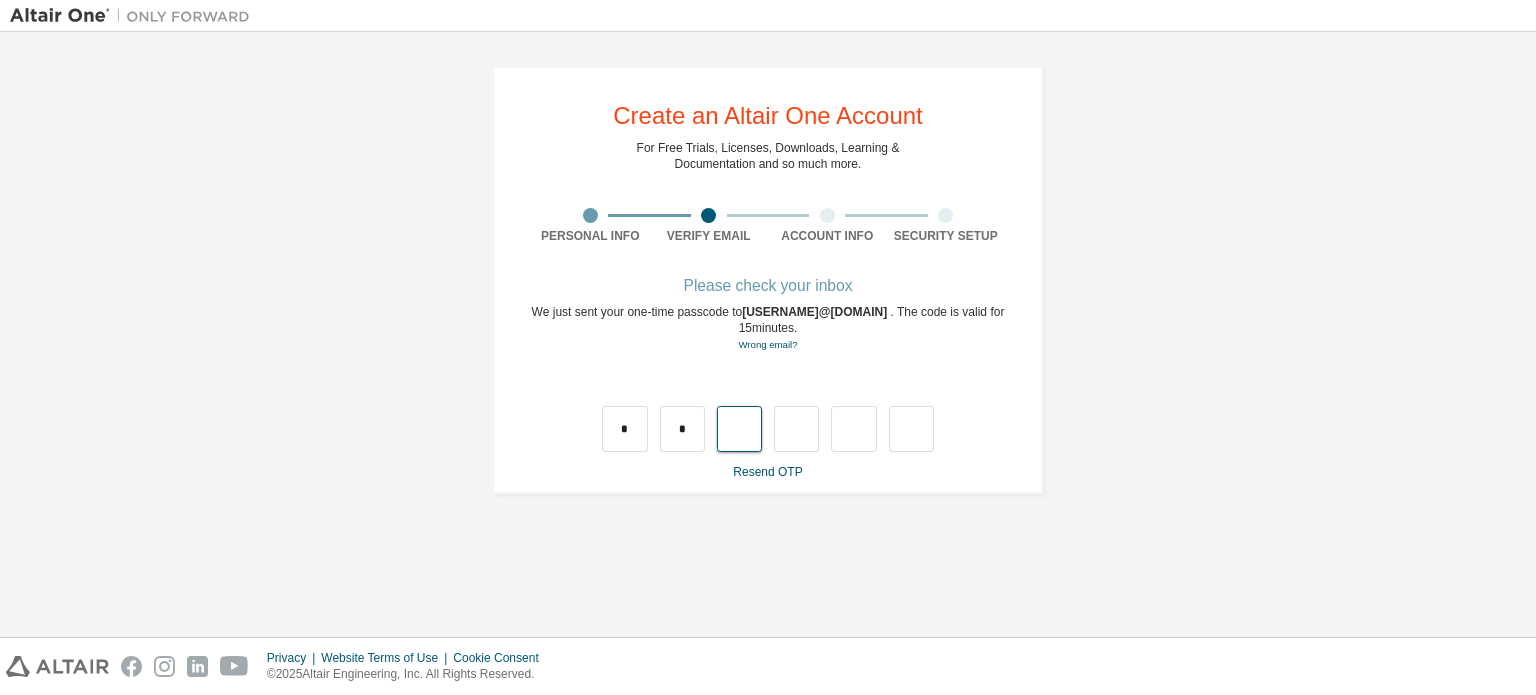 type on "*" 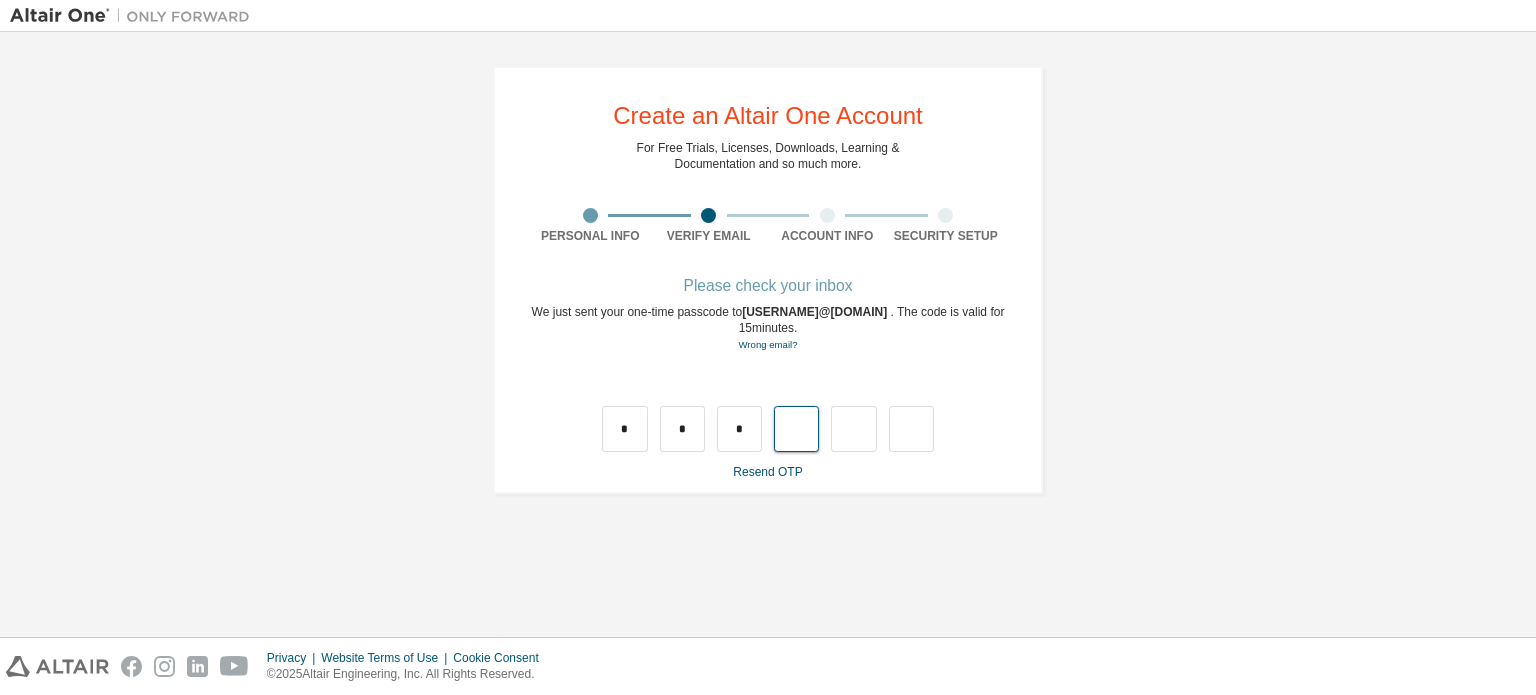 type on "*" 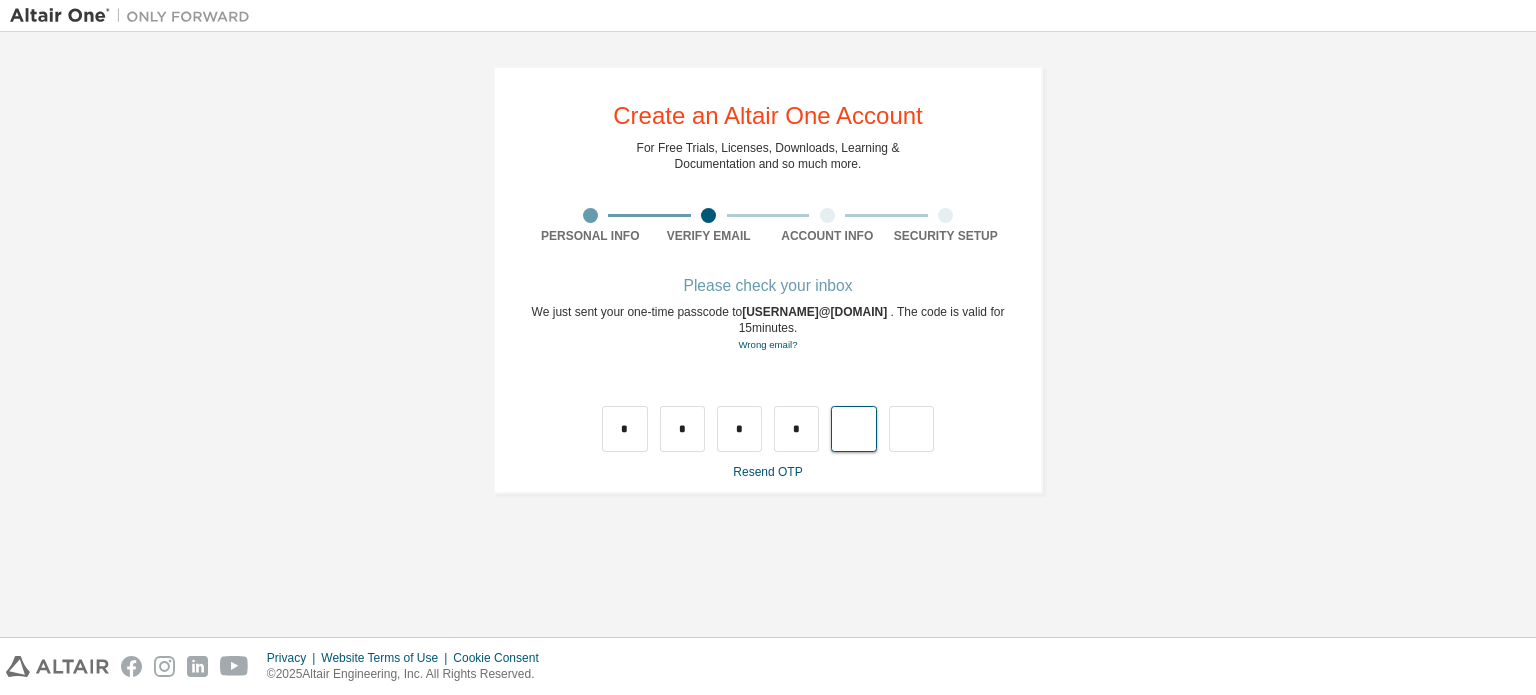 type on "*" 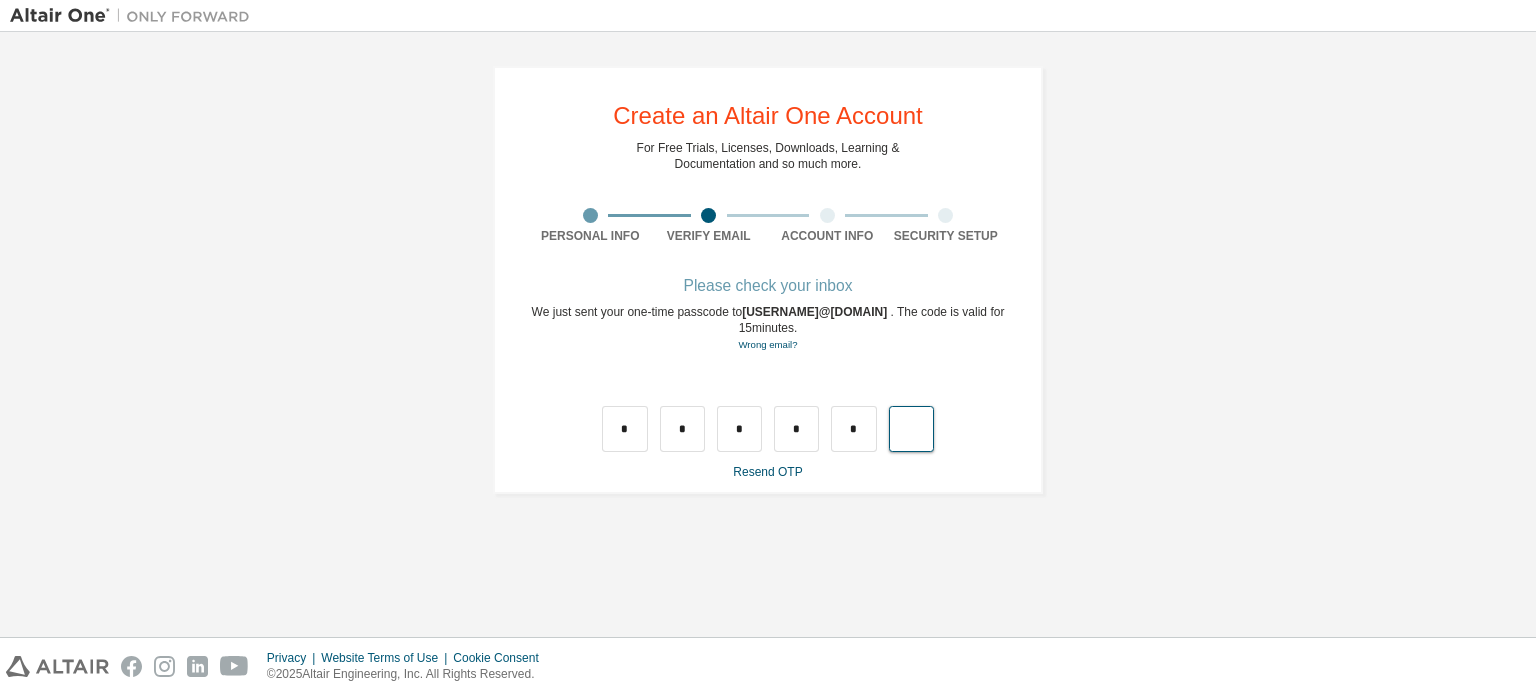 type on "*" 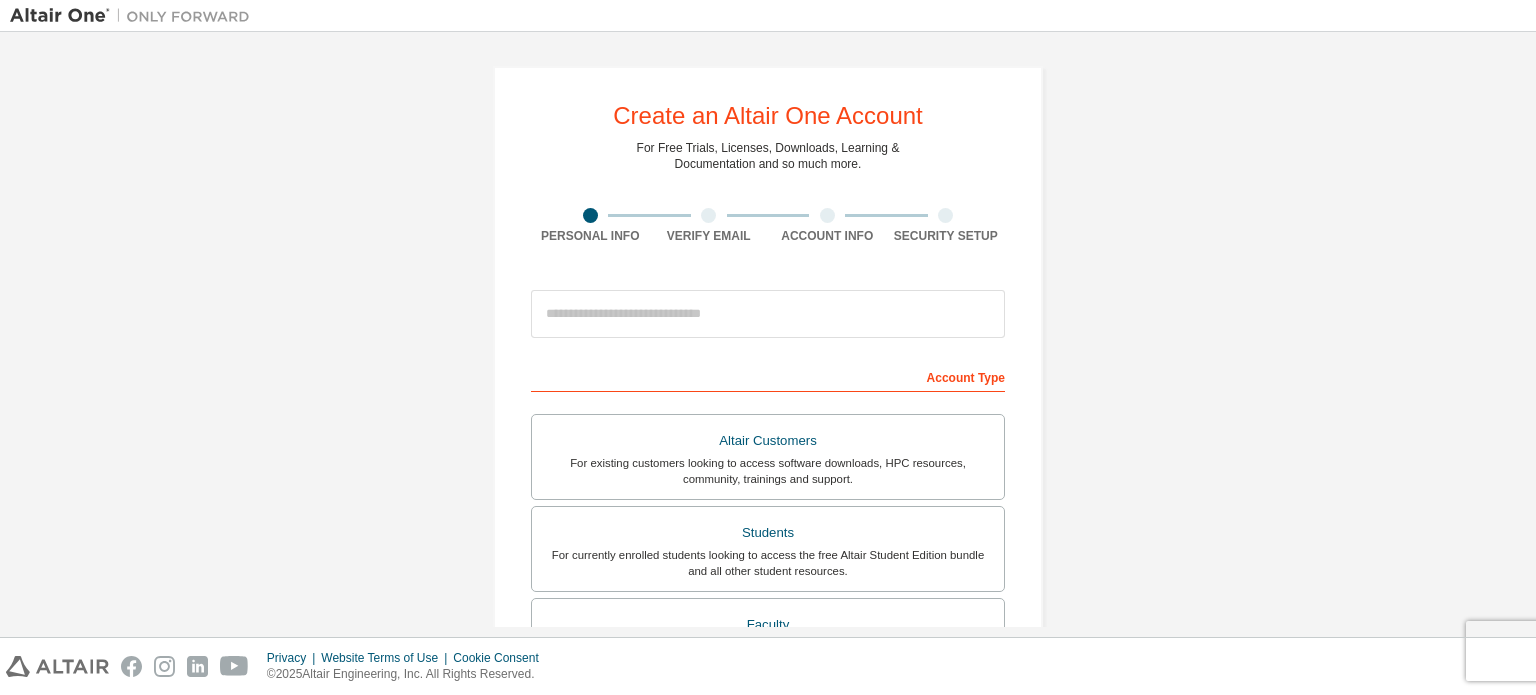 scroll, scrollTop: 0, scrollLeft: 0, axis: both 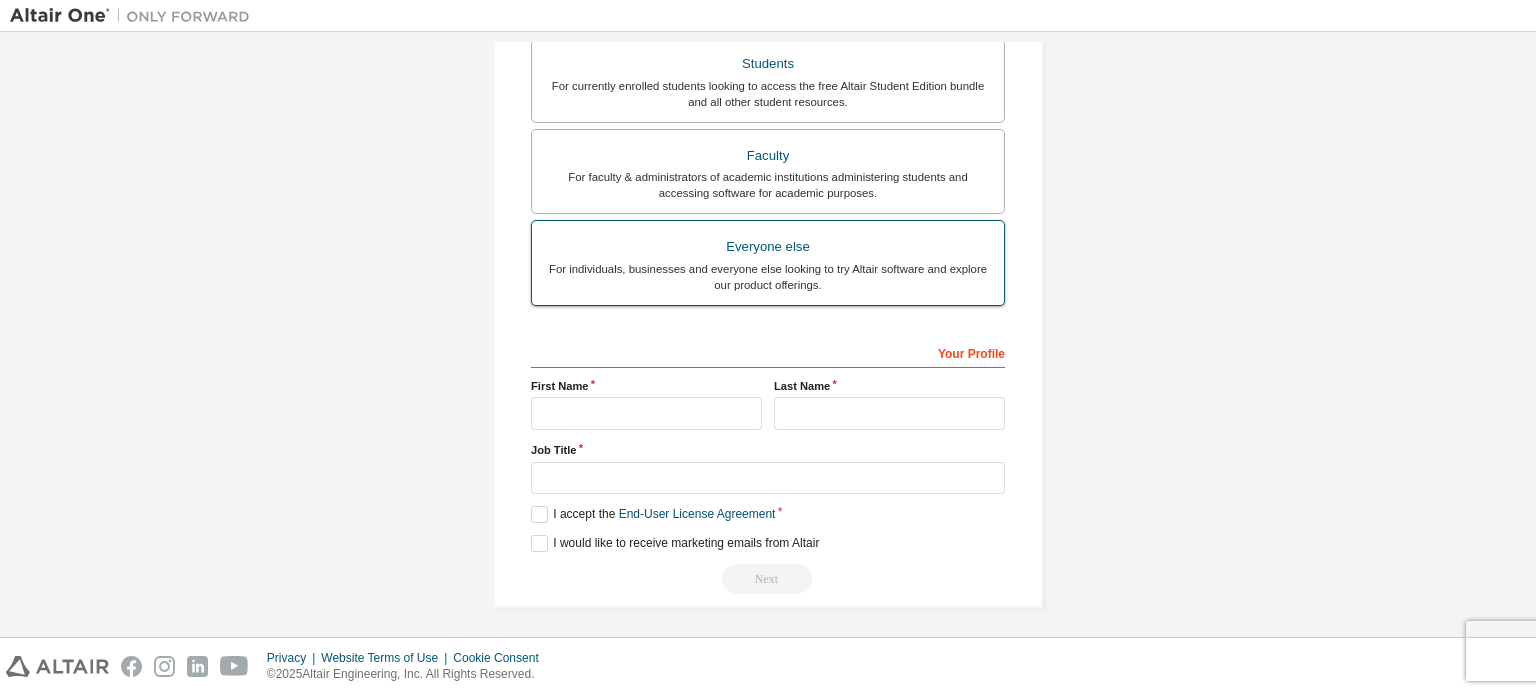 click on "Everyone else For individuals, businesses and everyone else looking to try Altair software and explore our product offerings." at bounding box center (768, 263) 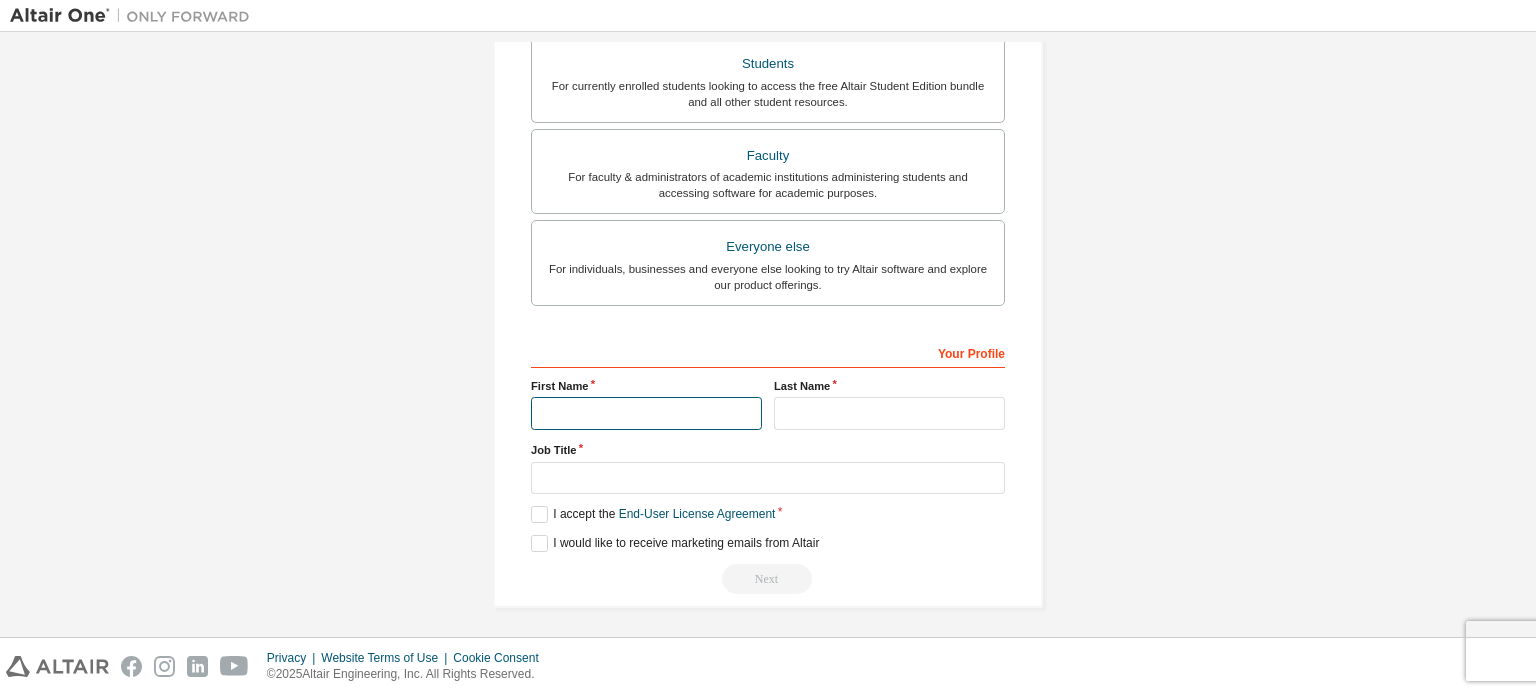 click at bounding box center [646, 413] 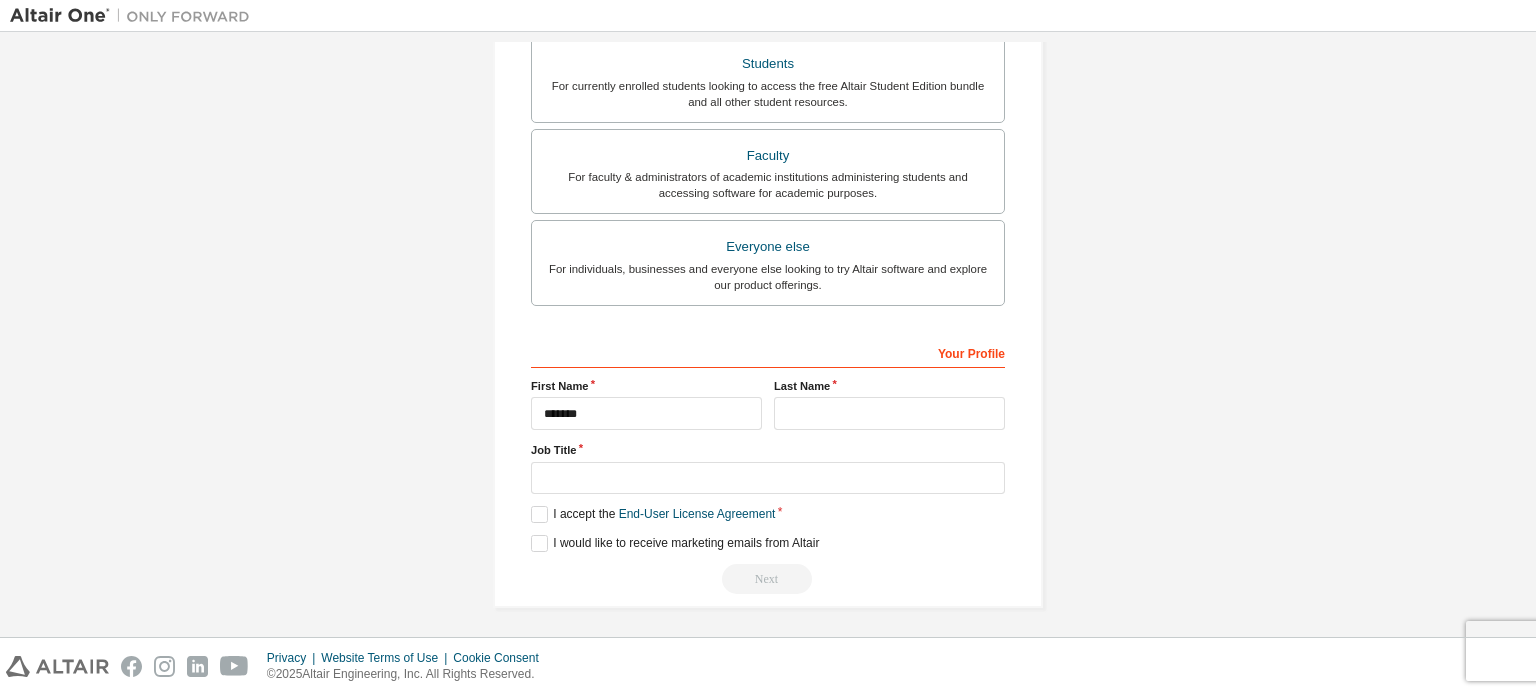 type on "**********" 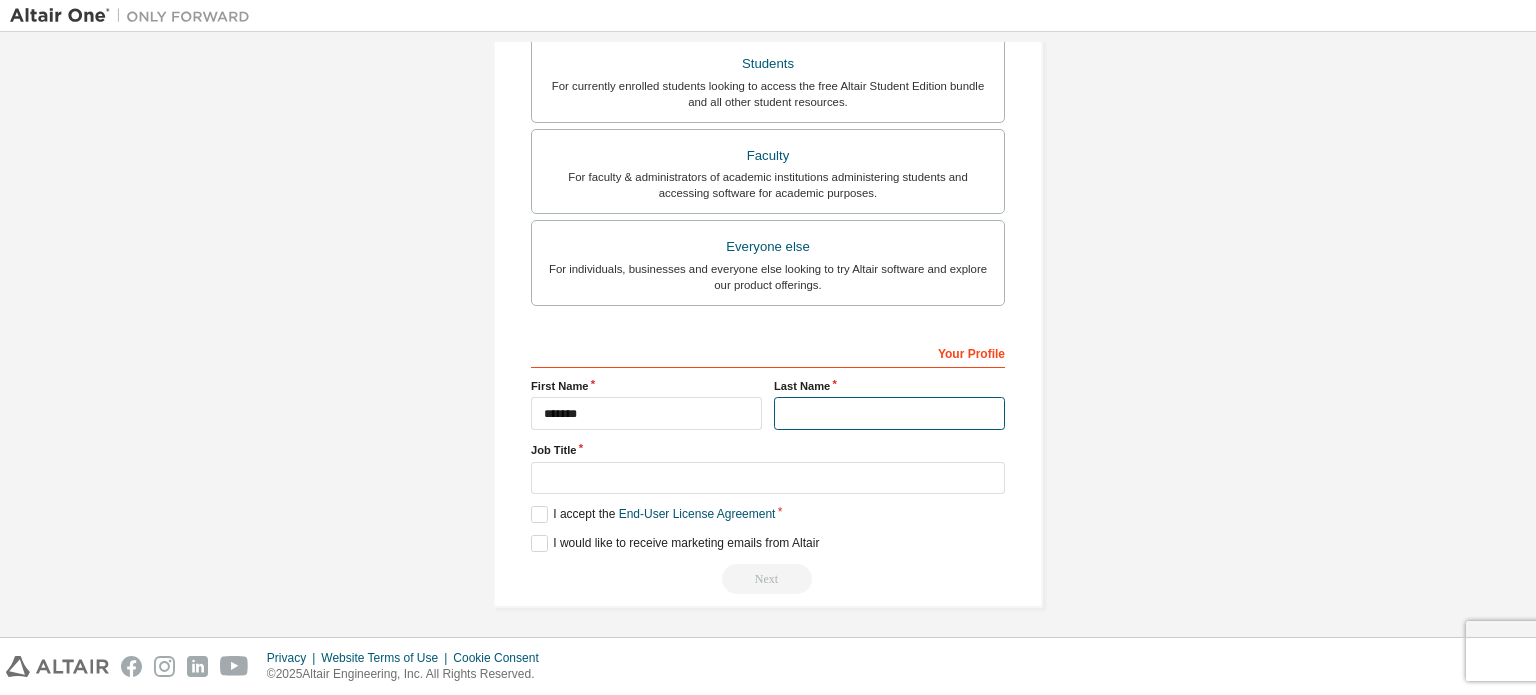 type on "******" 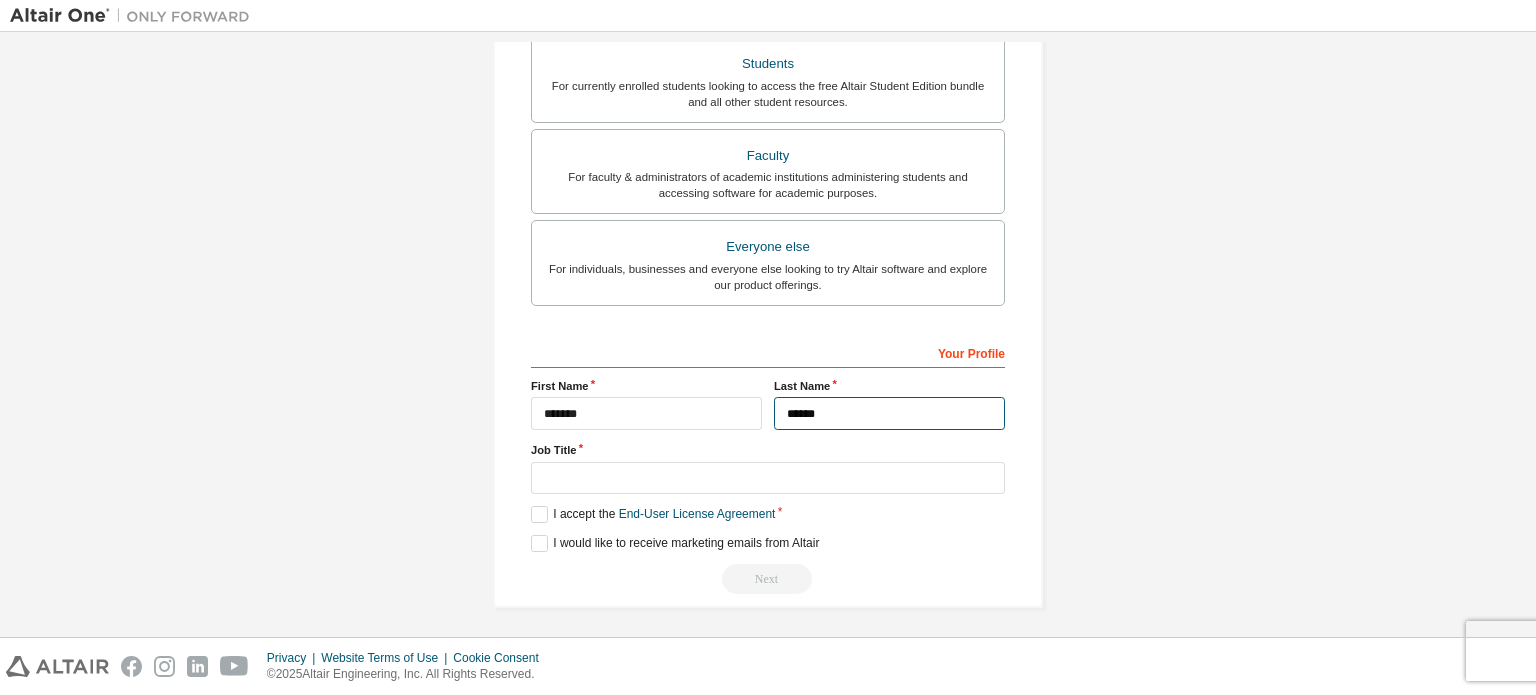 drag, startPoint x: 836, startPoint y: 391, endPoint x: 824, endPoint y: 403, distance: 16.970562 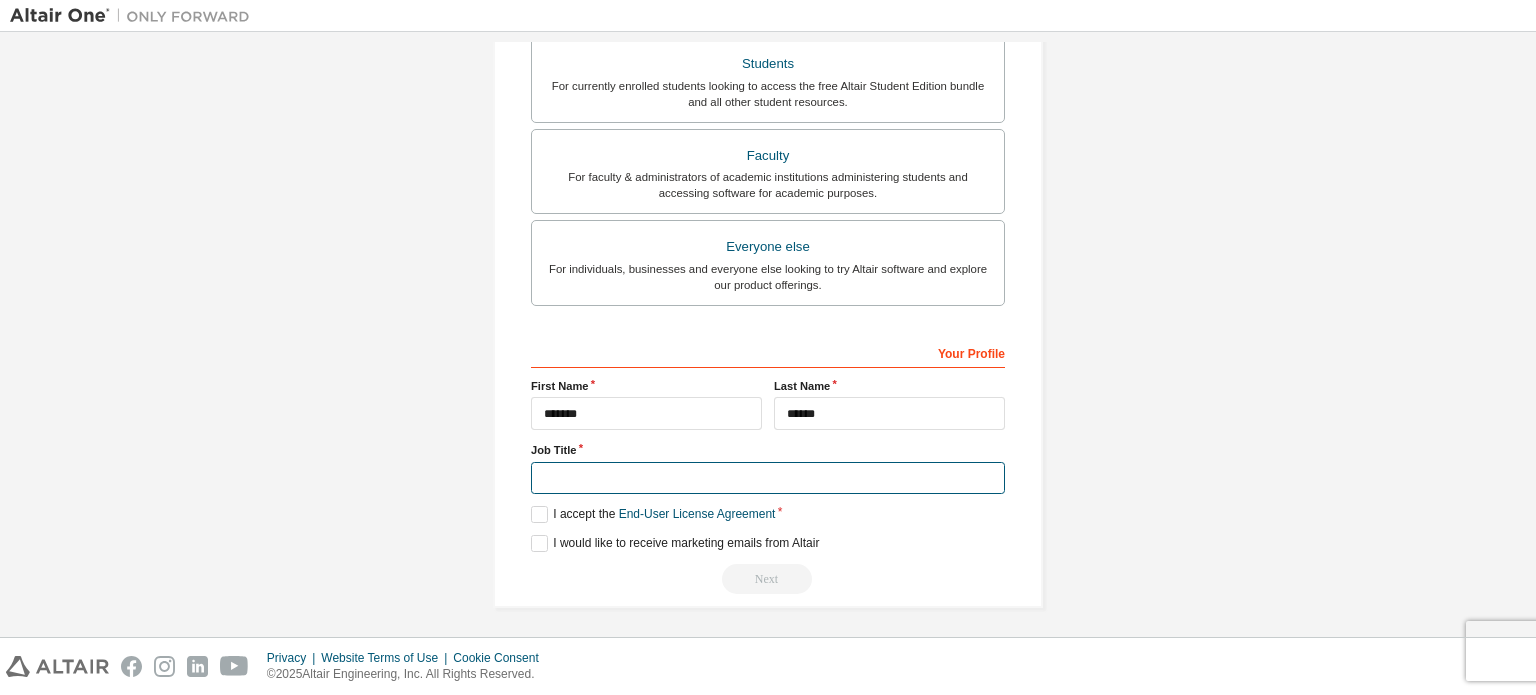 click at bounding box center (768, 478) 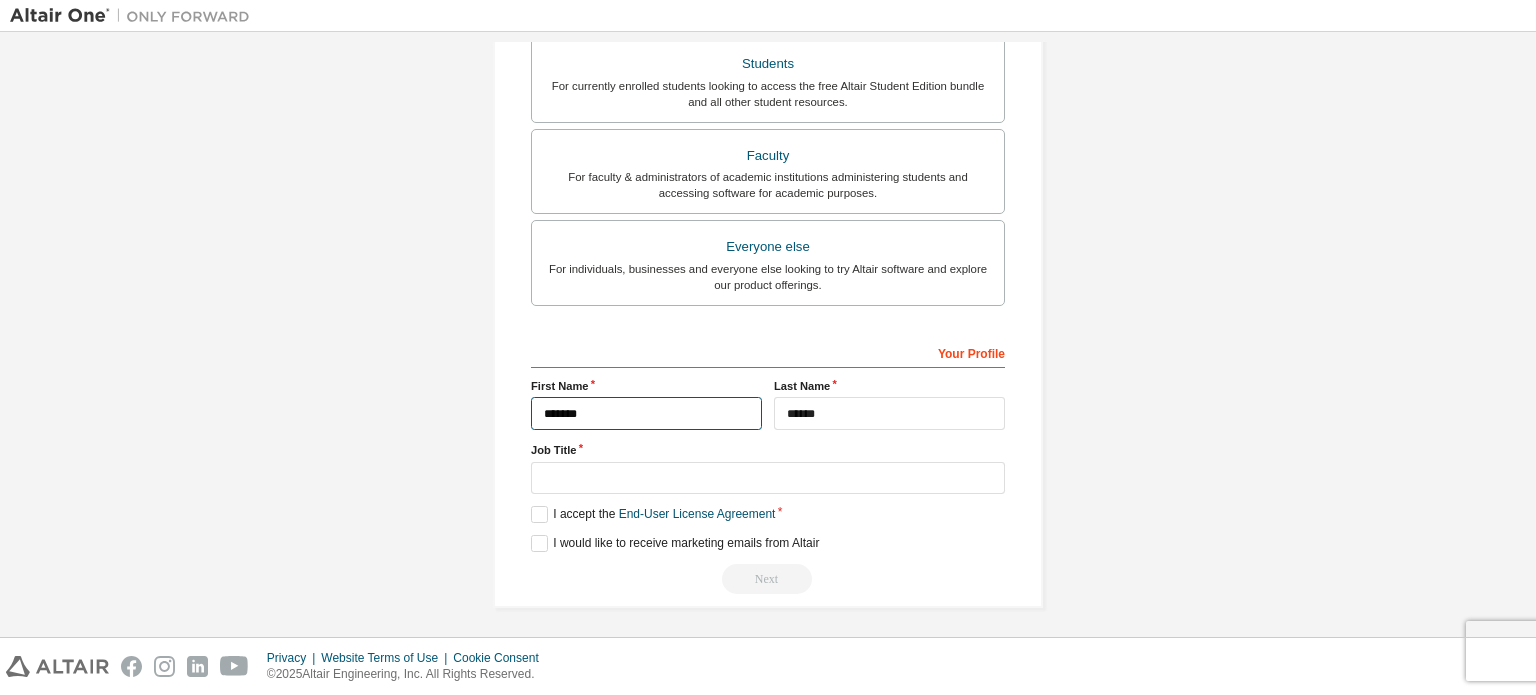 click on "*******" at bounding box center (646, 413) 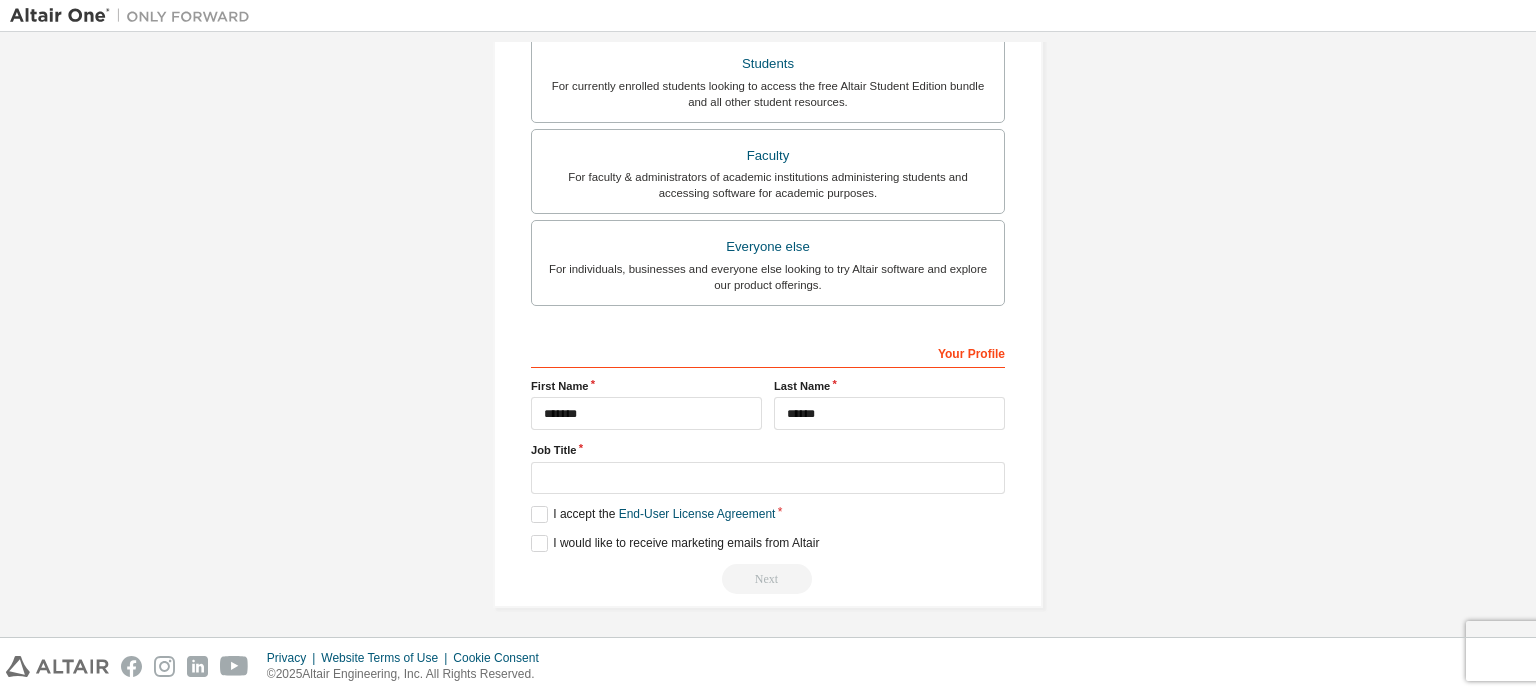 click on "Job Title" at bounding box center (768, 450) 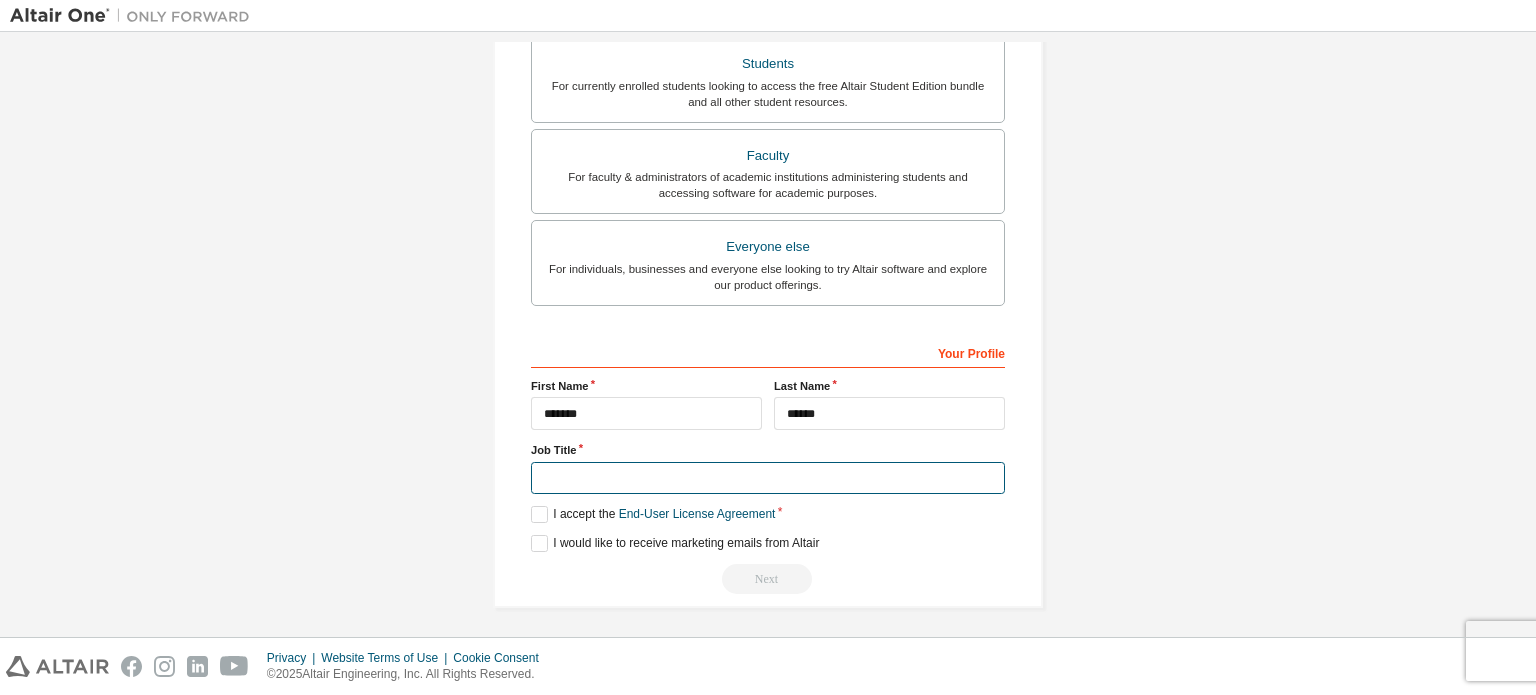 click at bounding box center [768, 478] 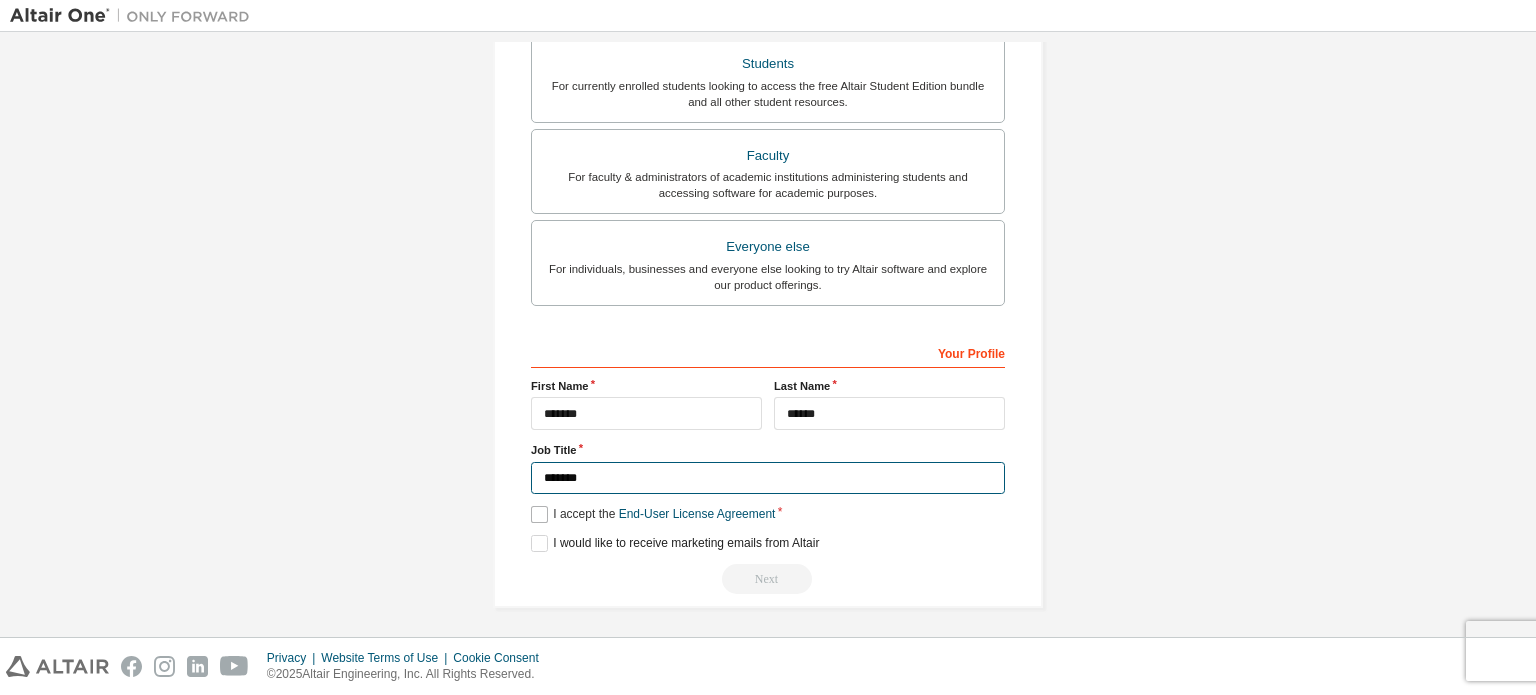 type on "*******" 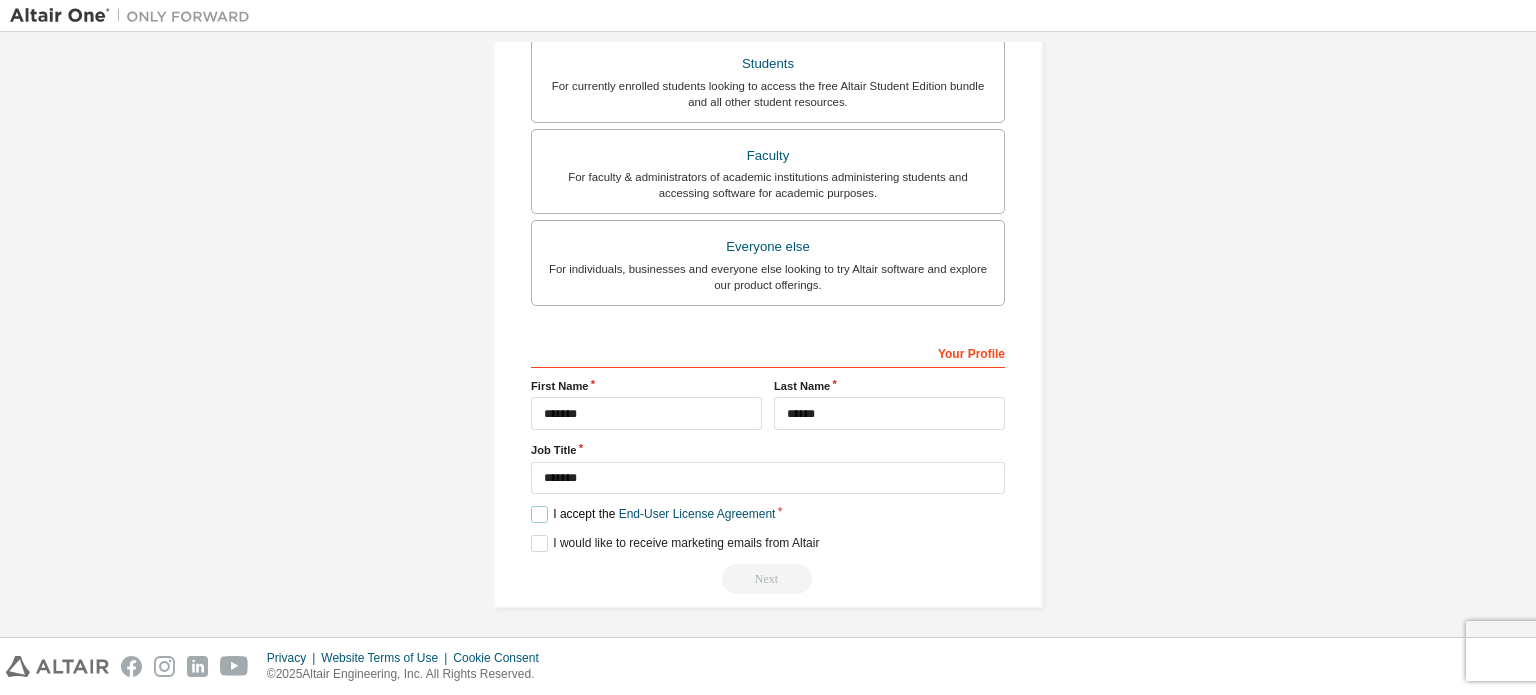 click on "I accept the    End-User License Agreement" at bounding box center (653, 514) 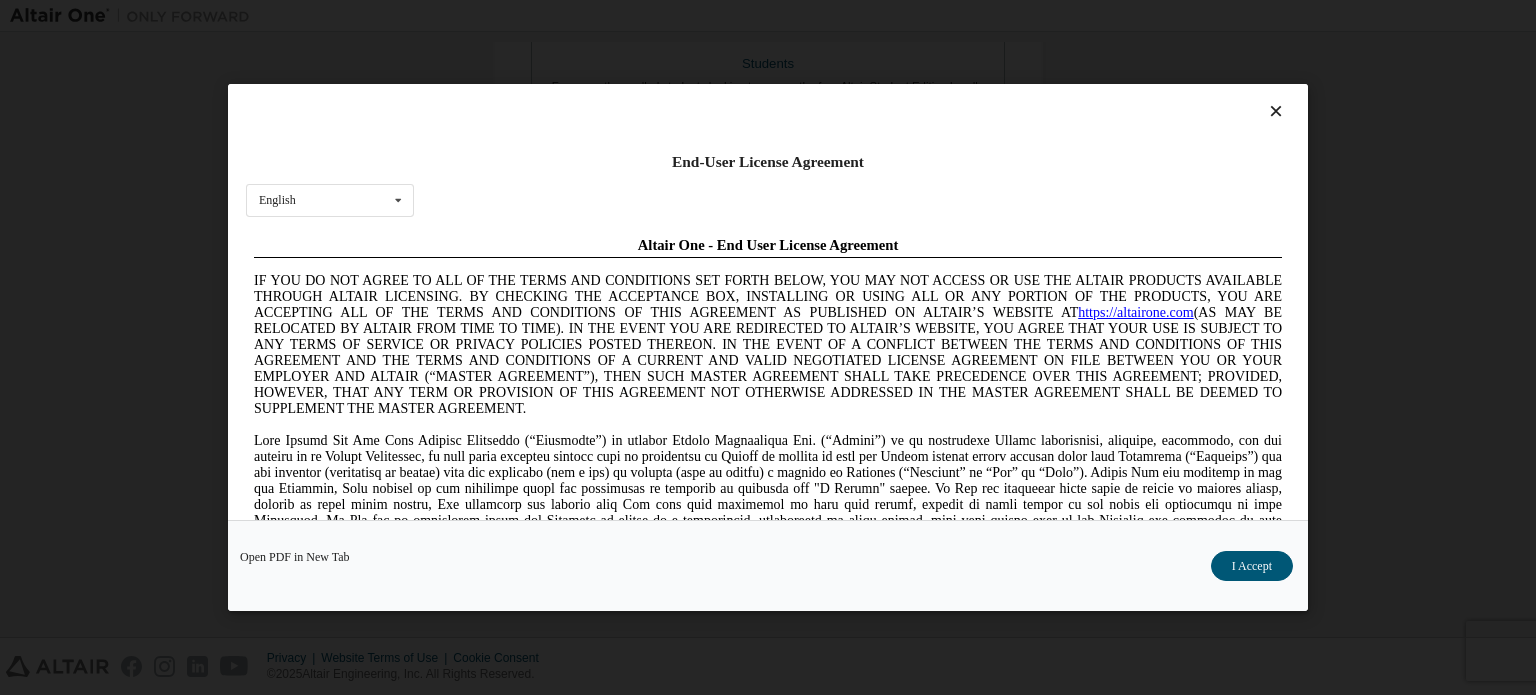 scroll, scrollTop: 0, scrollLeft: 0, axis: both 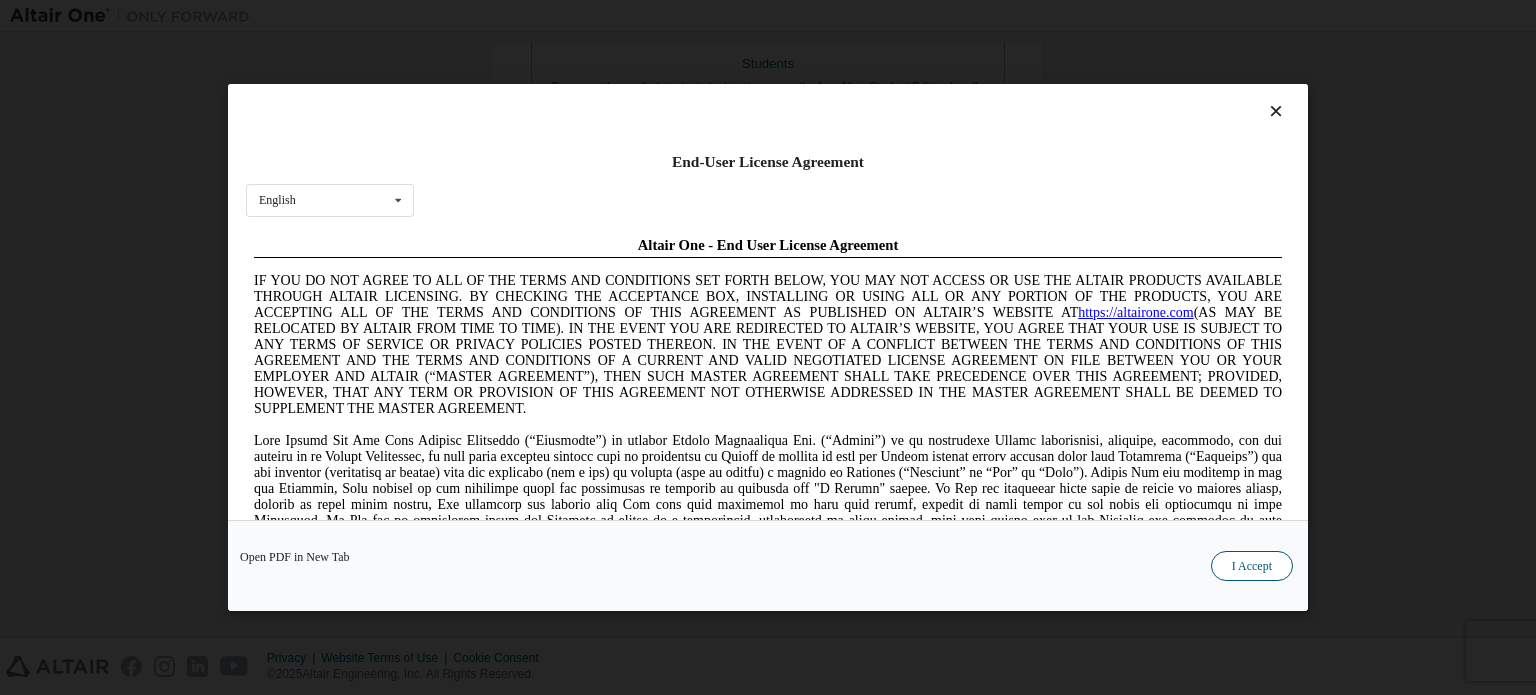 click on "I Accept" at bounding box center [1252, 566] 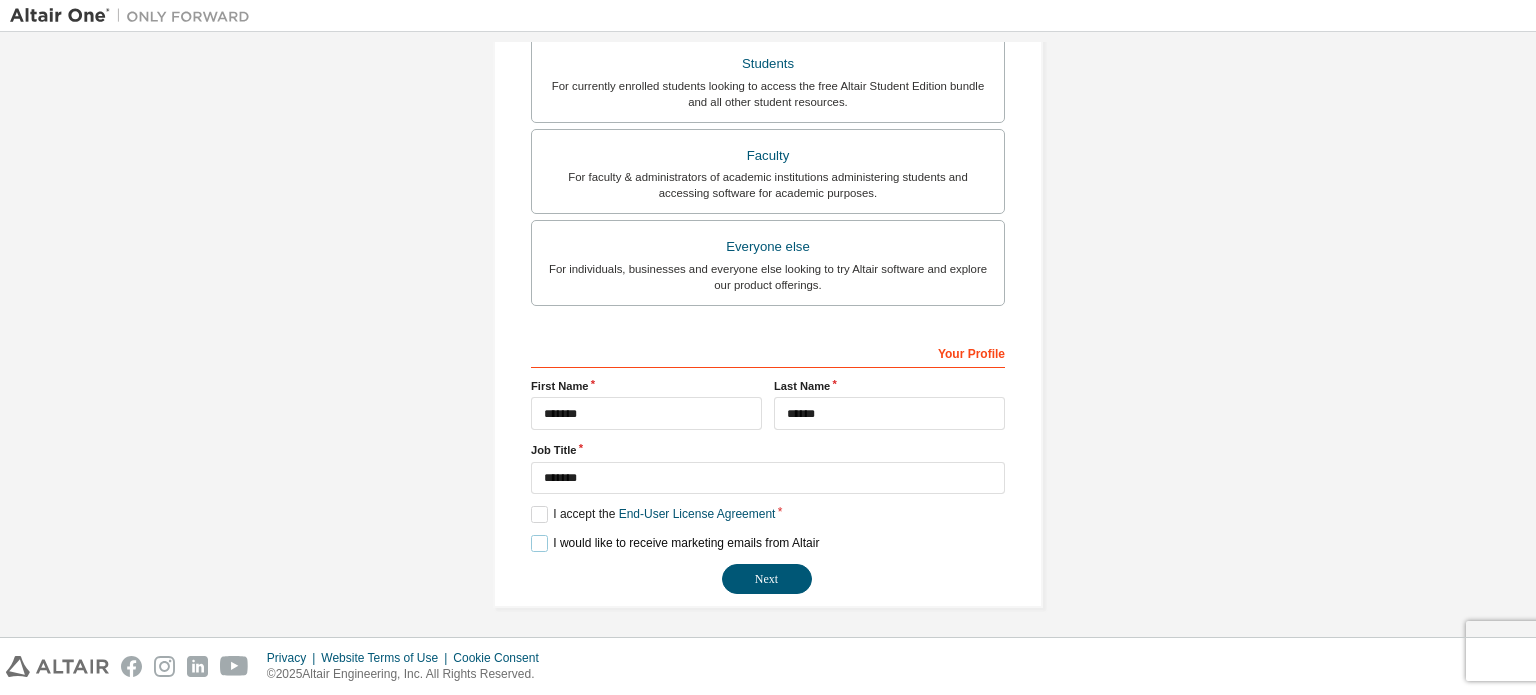 click on "I would like to receive marketing emails from Altair" at bounding box center [675, 543] 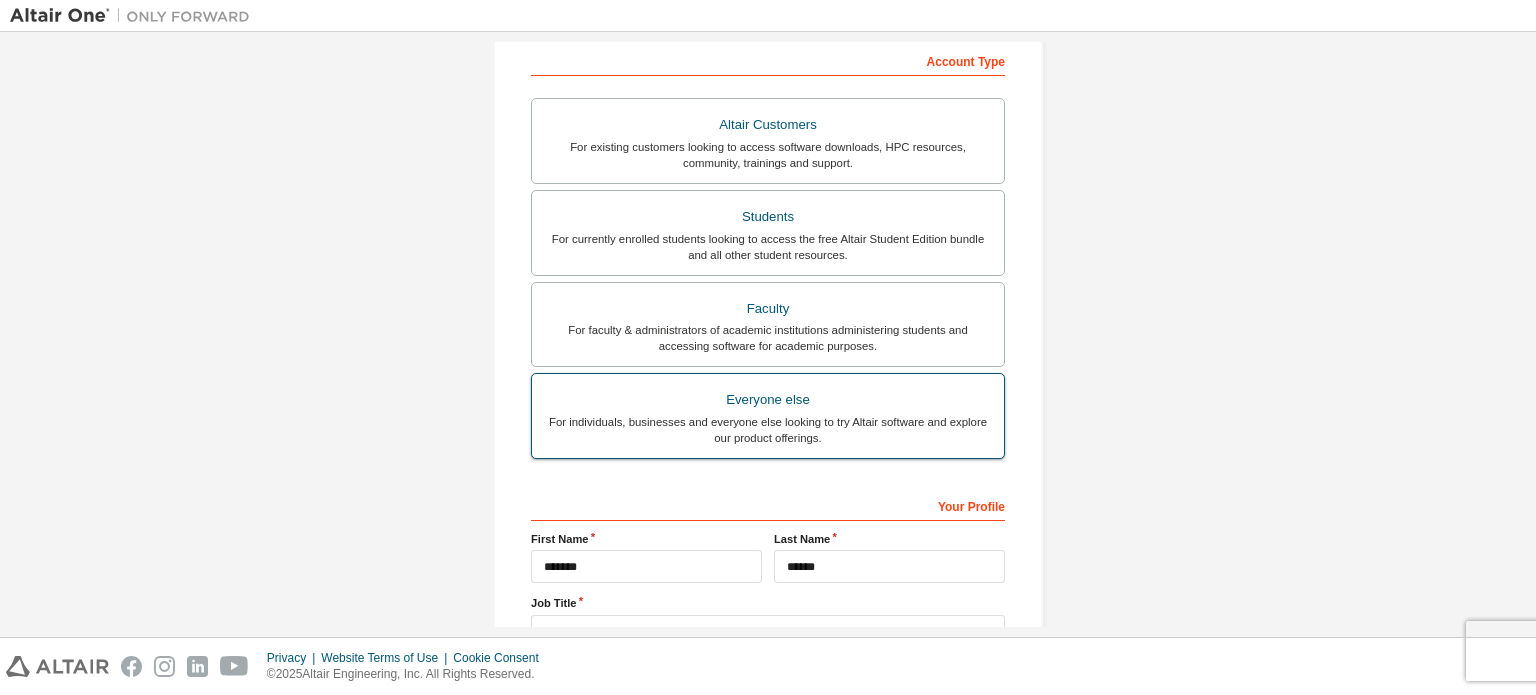 scroll, scrollTop: 469, scrollLeft: 0, axis: vertical 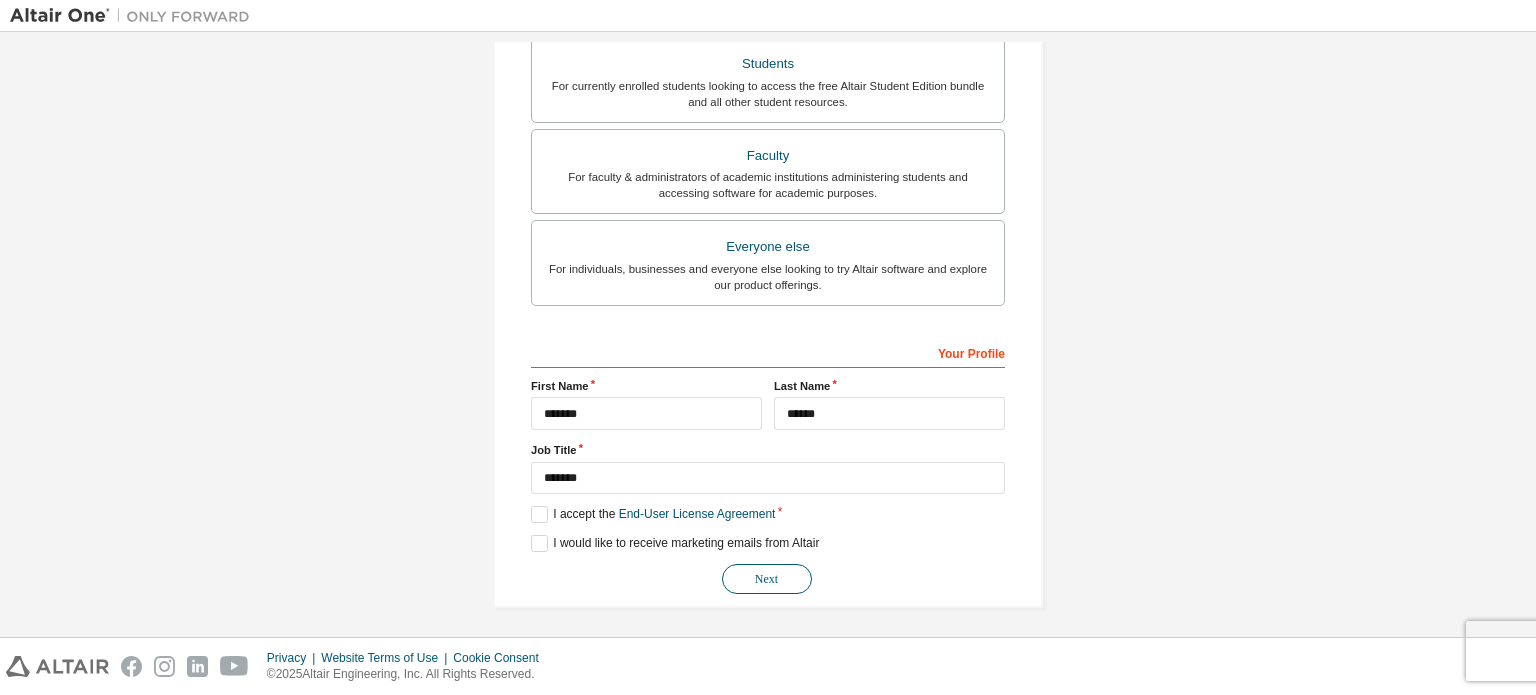 click on "Next" at bounding box center [767, 579] 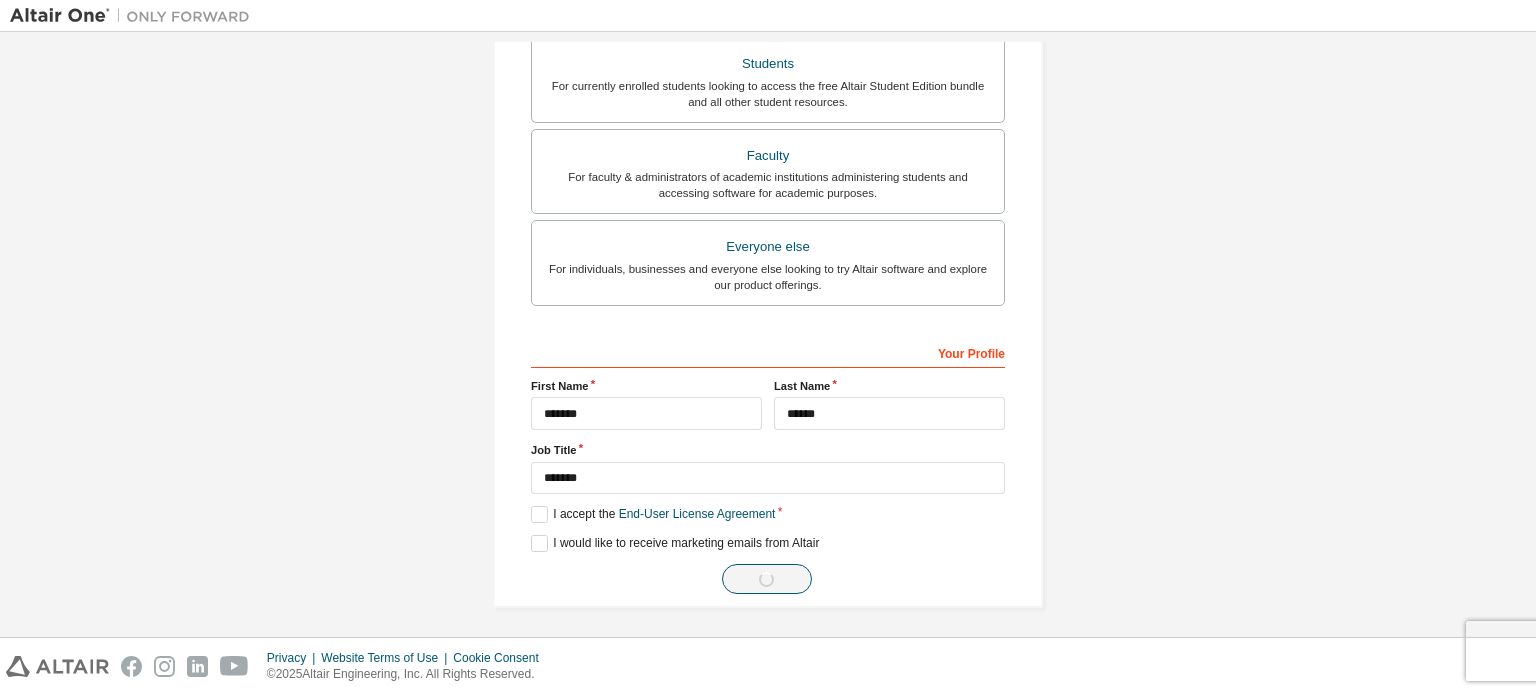 scroll, scrollTop: 0, scrollLeft: 0, axis: both 